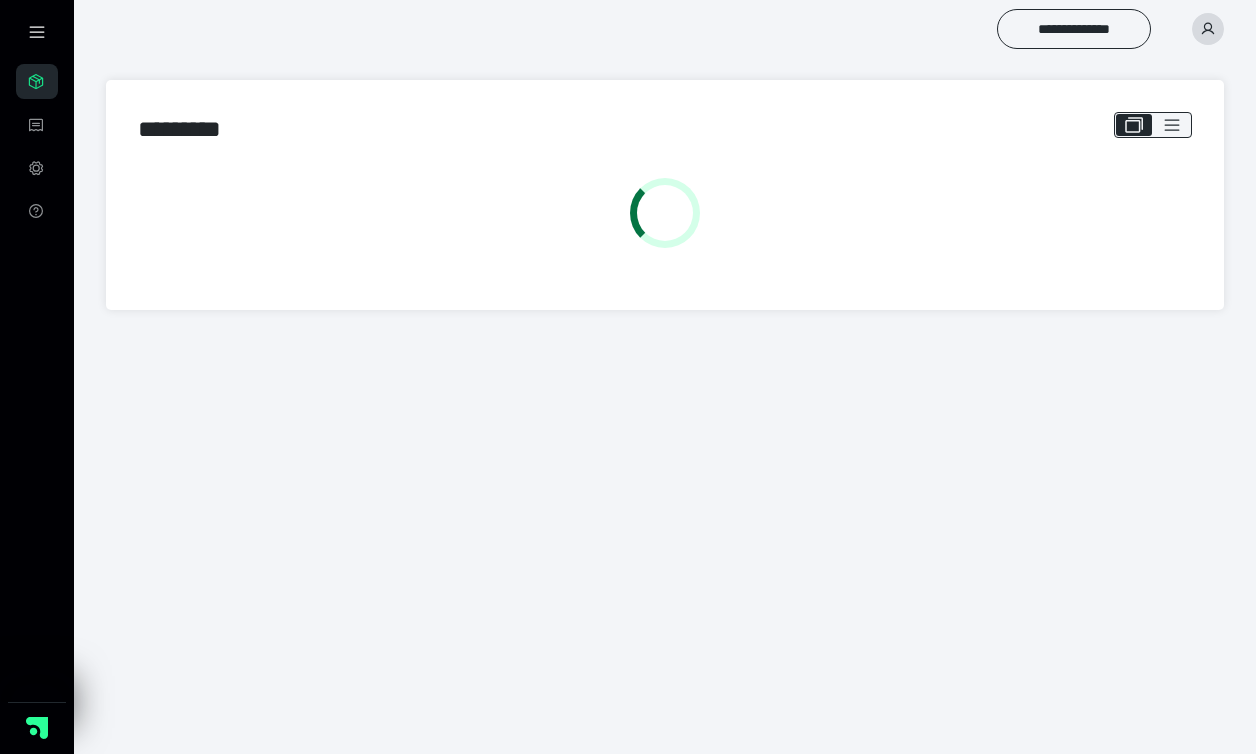 scroll, scrollTop: 0, scrollLeft: 0, axis: both 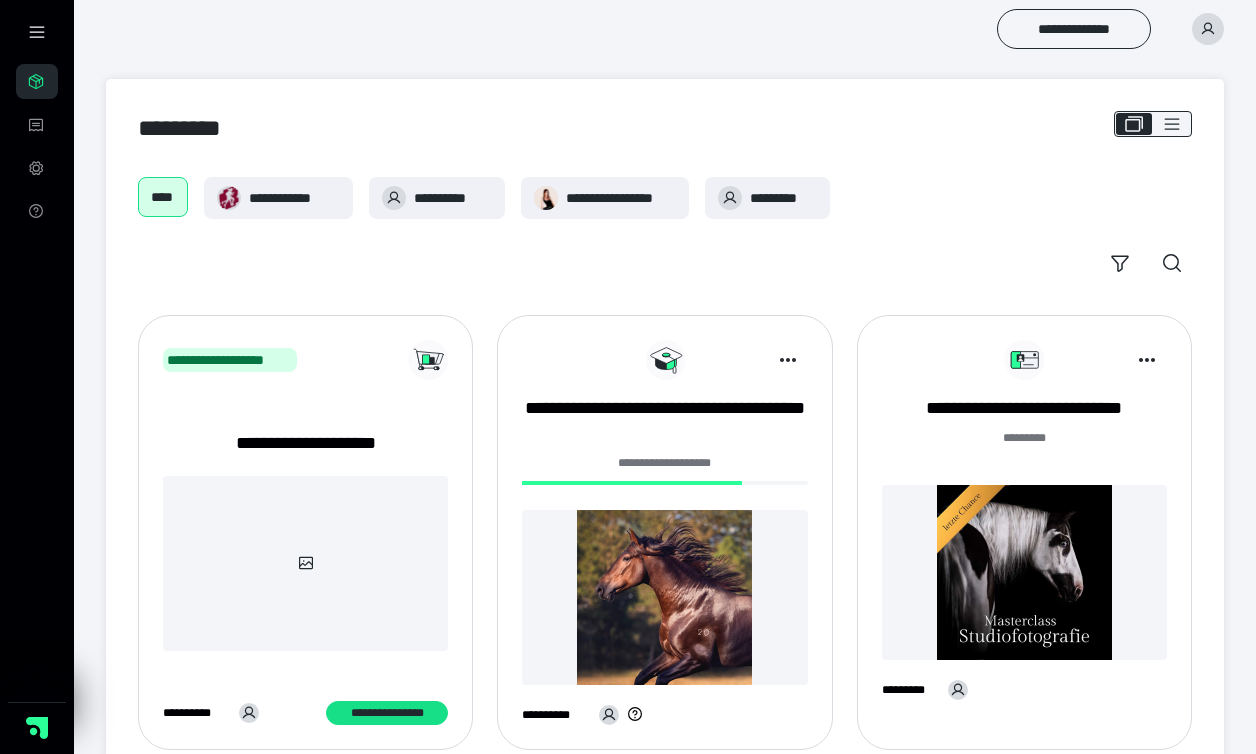 click at bounding box center (1024, 572) 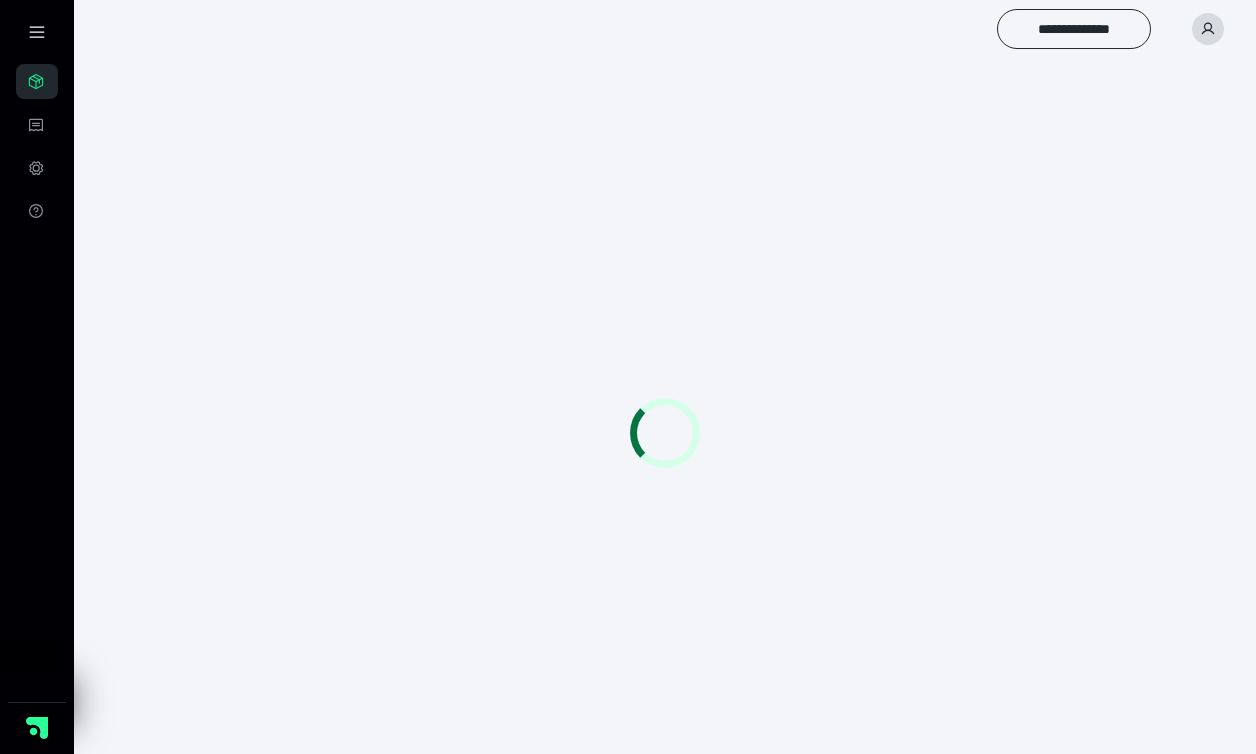 scroll, scrollTop: 0, scrollLeft: 0, axis: both 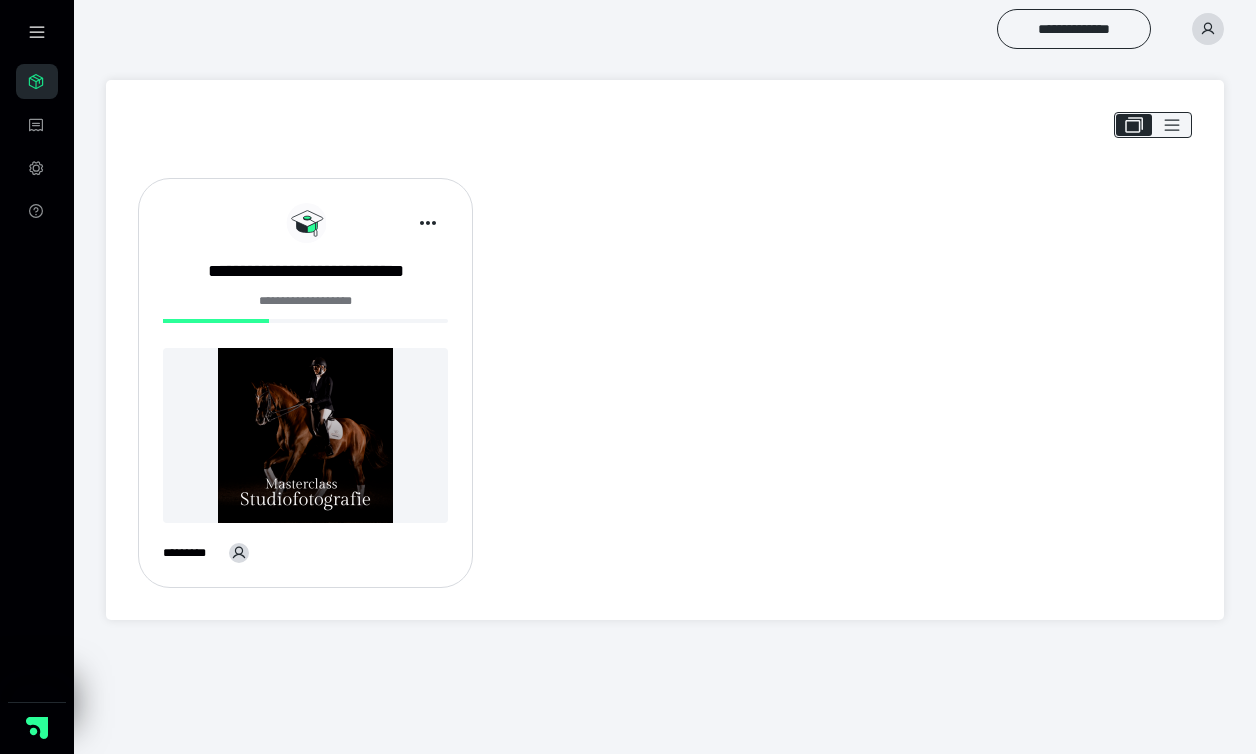 click at bounding box center (305, 435) 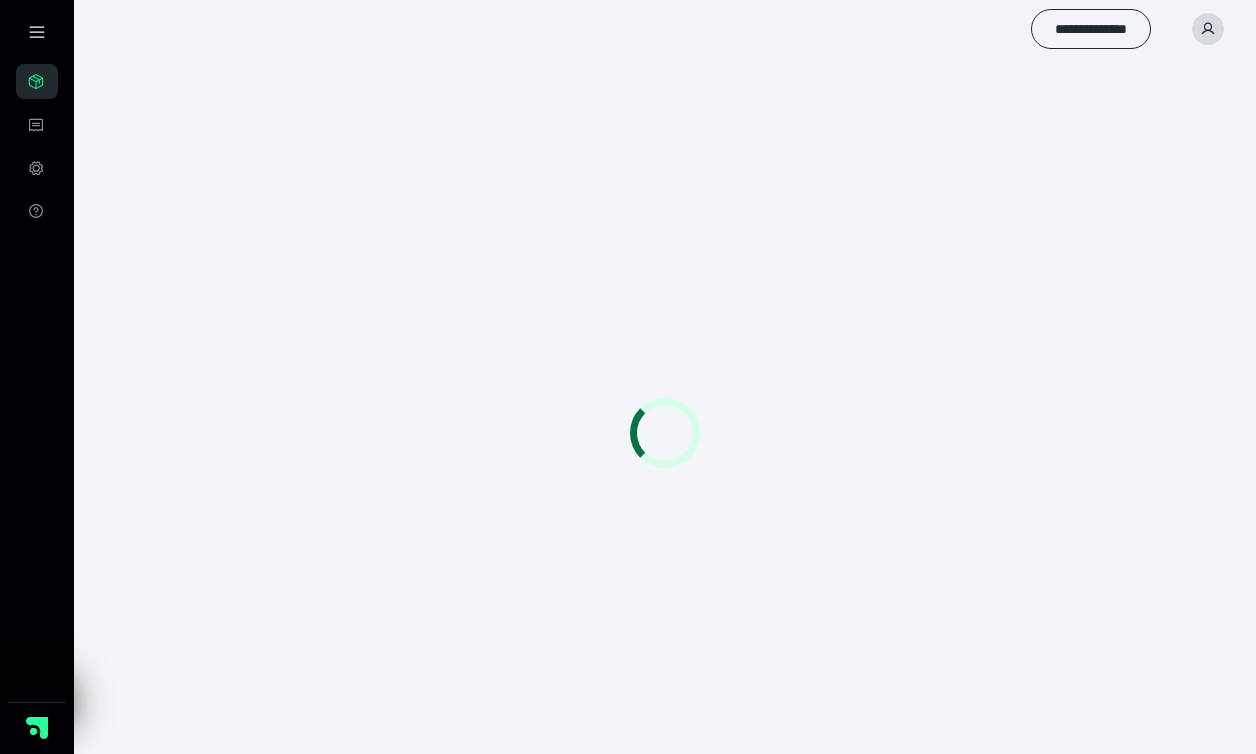 scroll, scrollTop: 0, scrollLeft: 0, axis: both 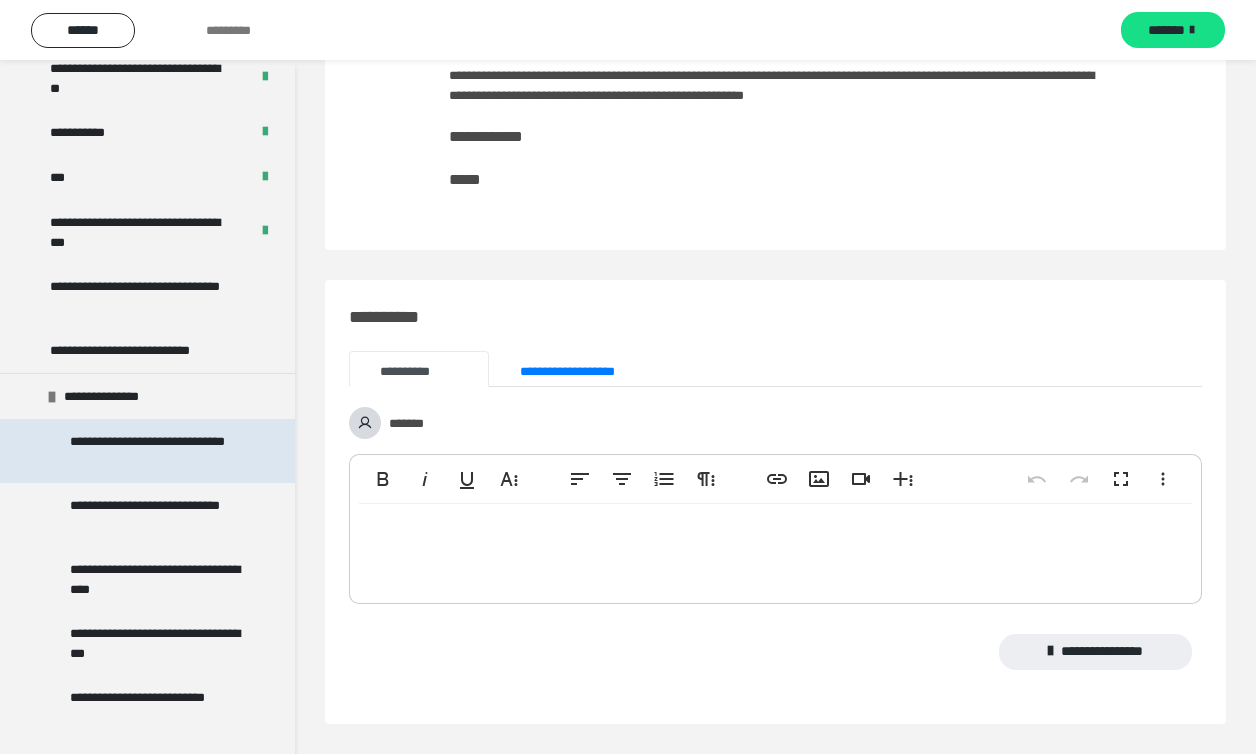 click on "**********" at bounding box center [159, 451] 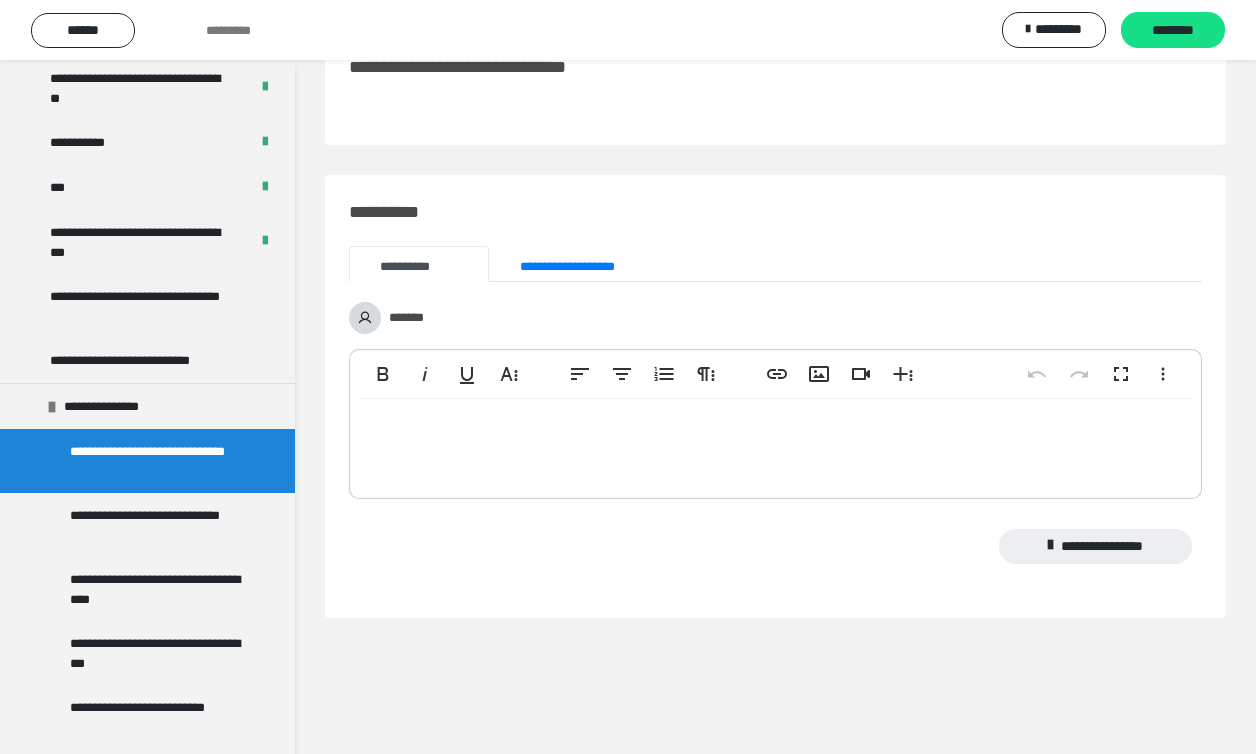 scroll, scrollTop: 60, scrollLeft: 0, axis: vertical 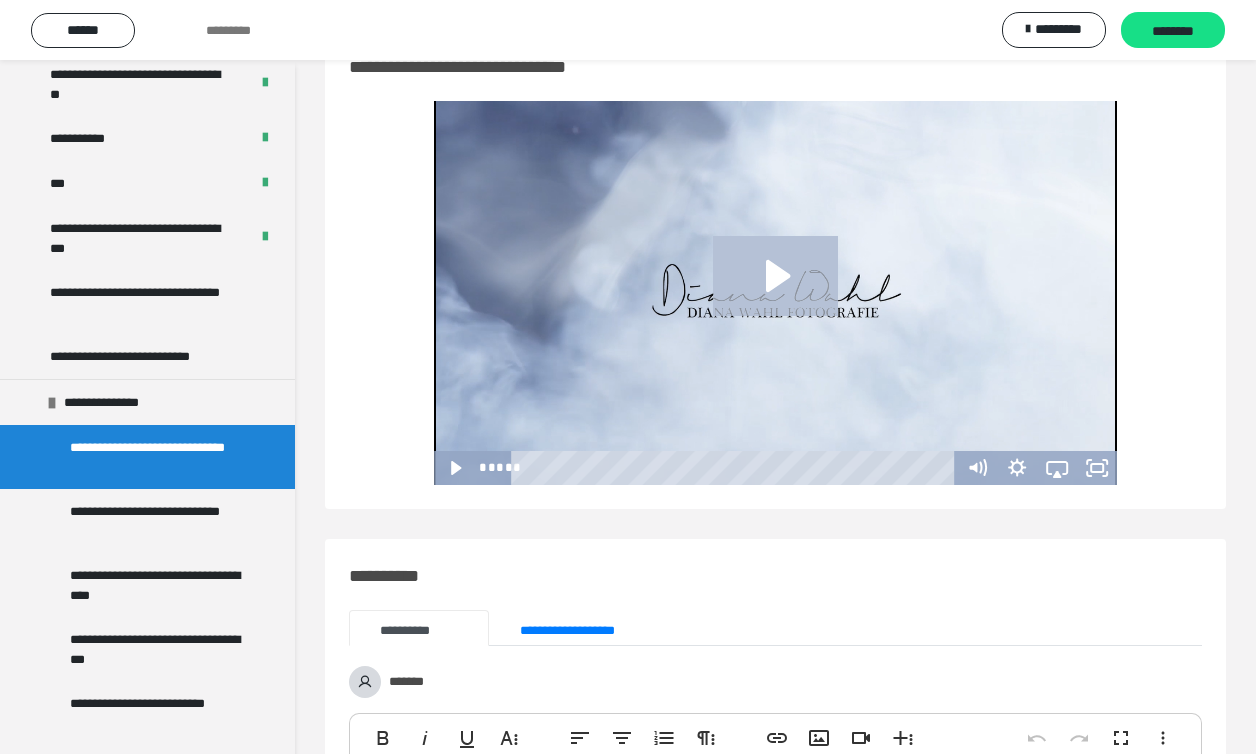 click 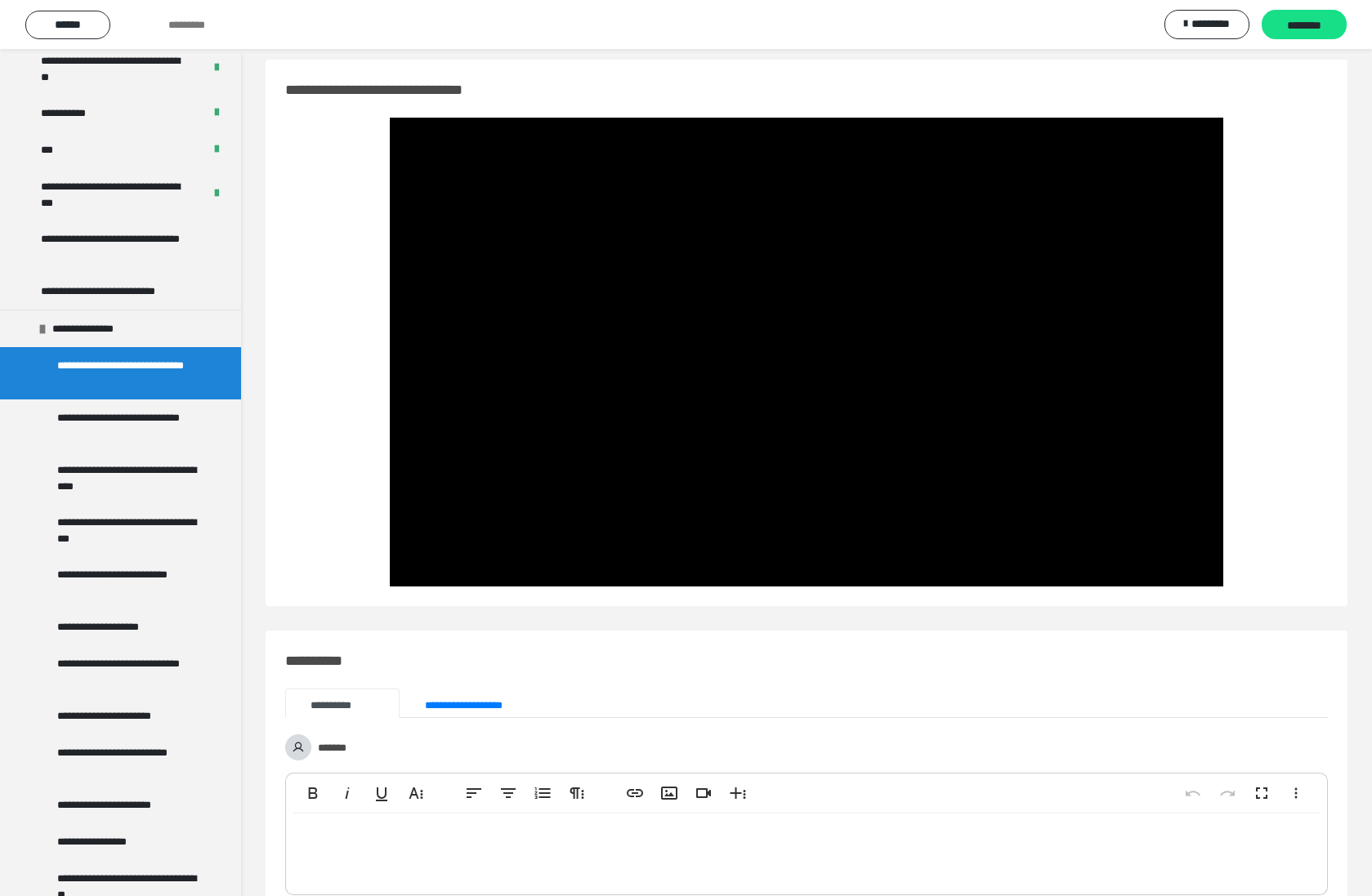 scroll, scrollTop: 96, scrollLeft: 0, axis: vertical 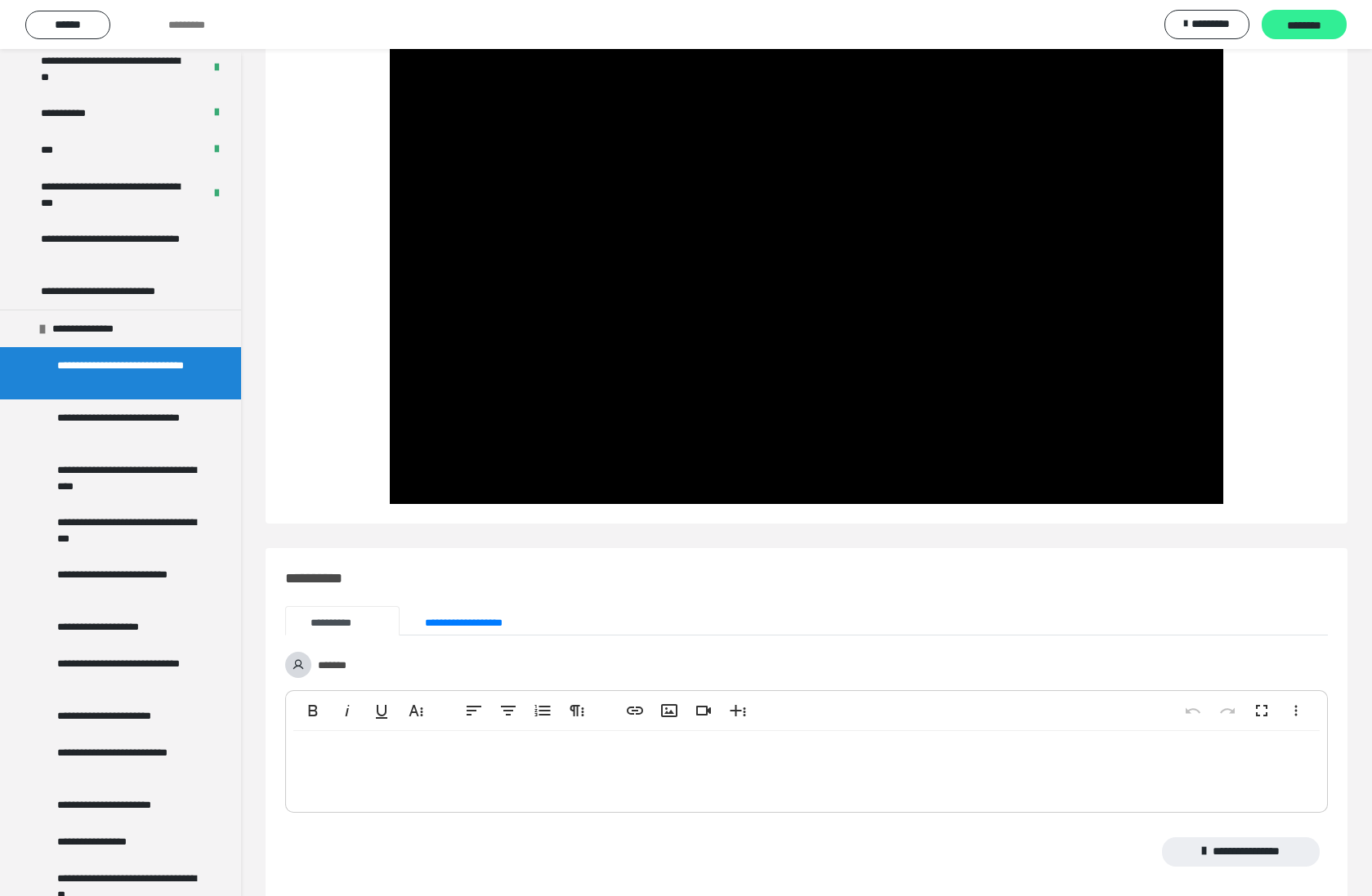 click on "********" at bounding box center (1304, 25) 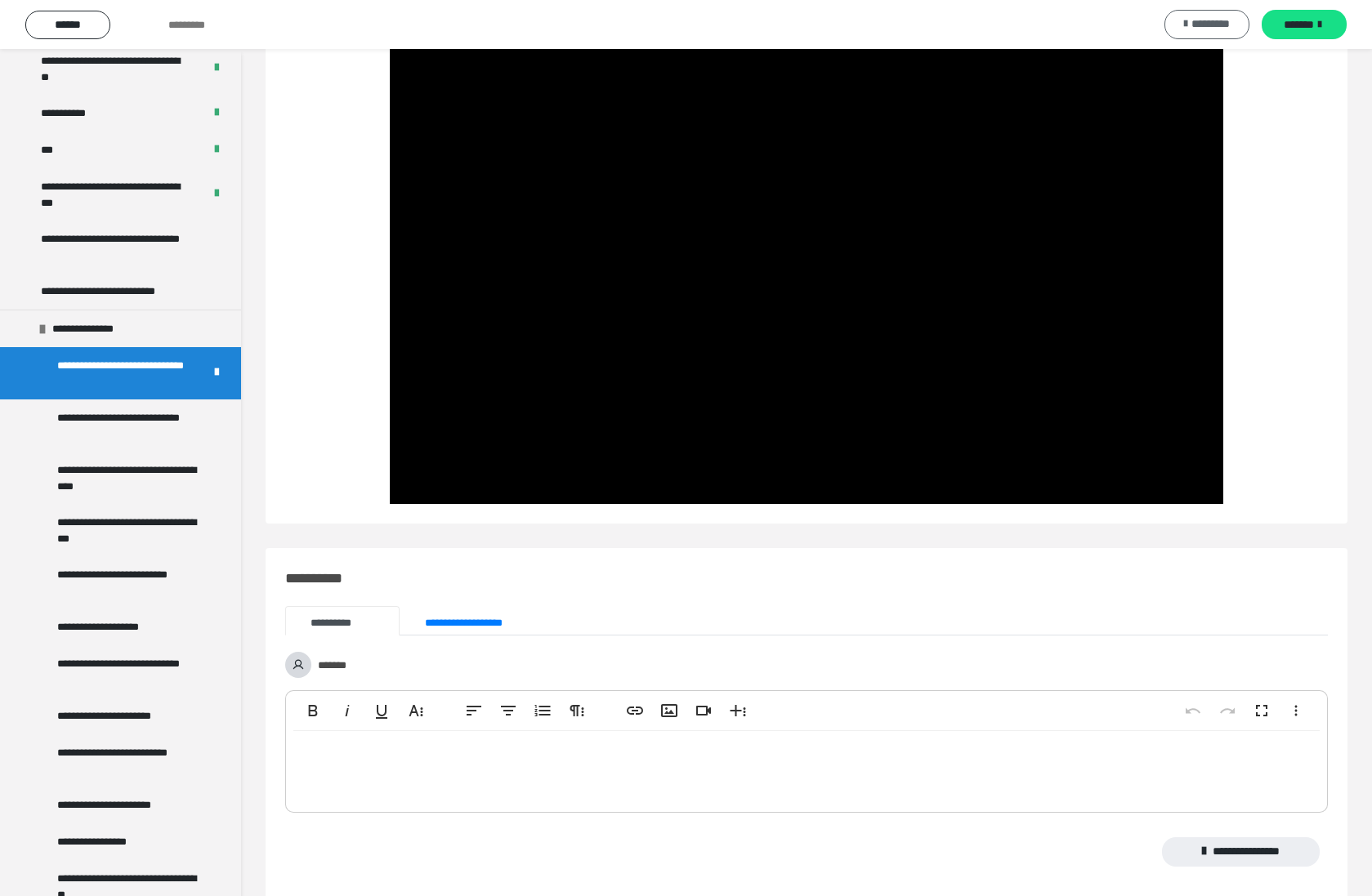 click on "*********" at bounding box center (1210, 24) 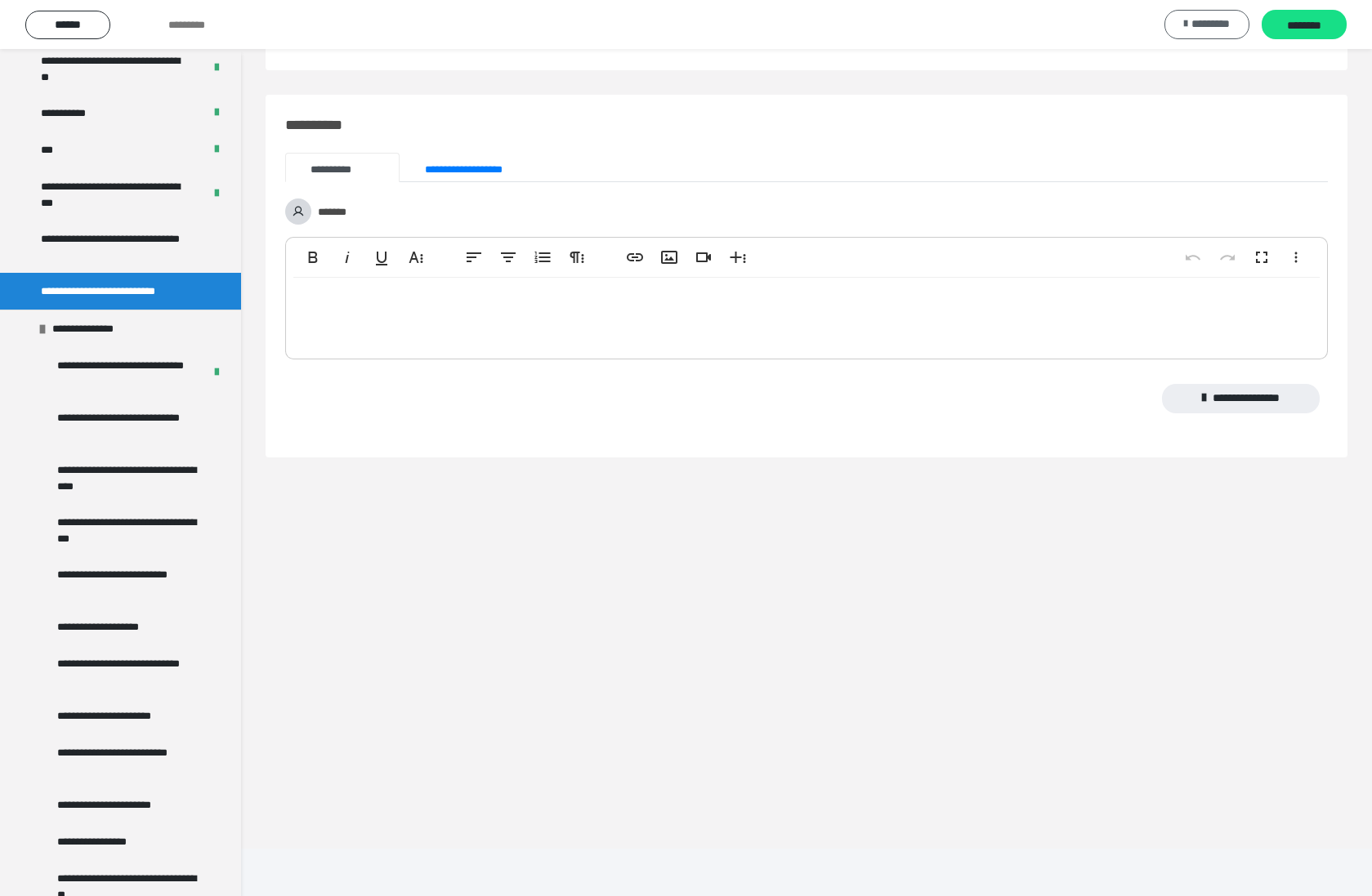 scroll, scrollTop: 49, scrollLeft: 0, axis: vertical 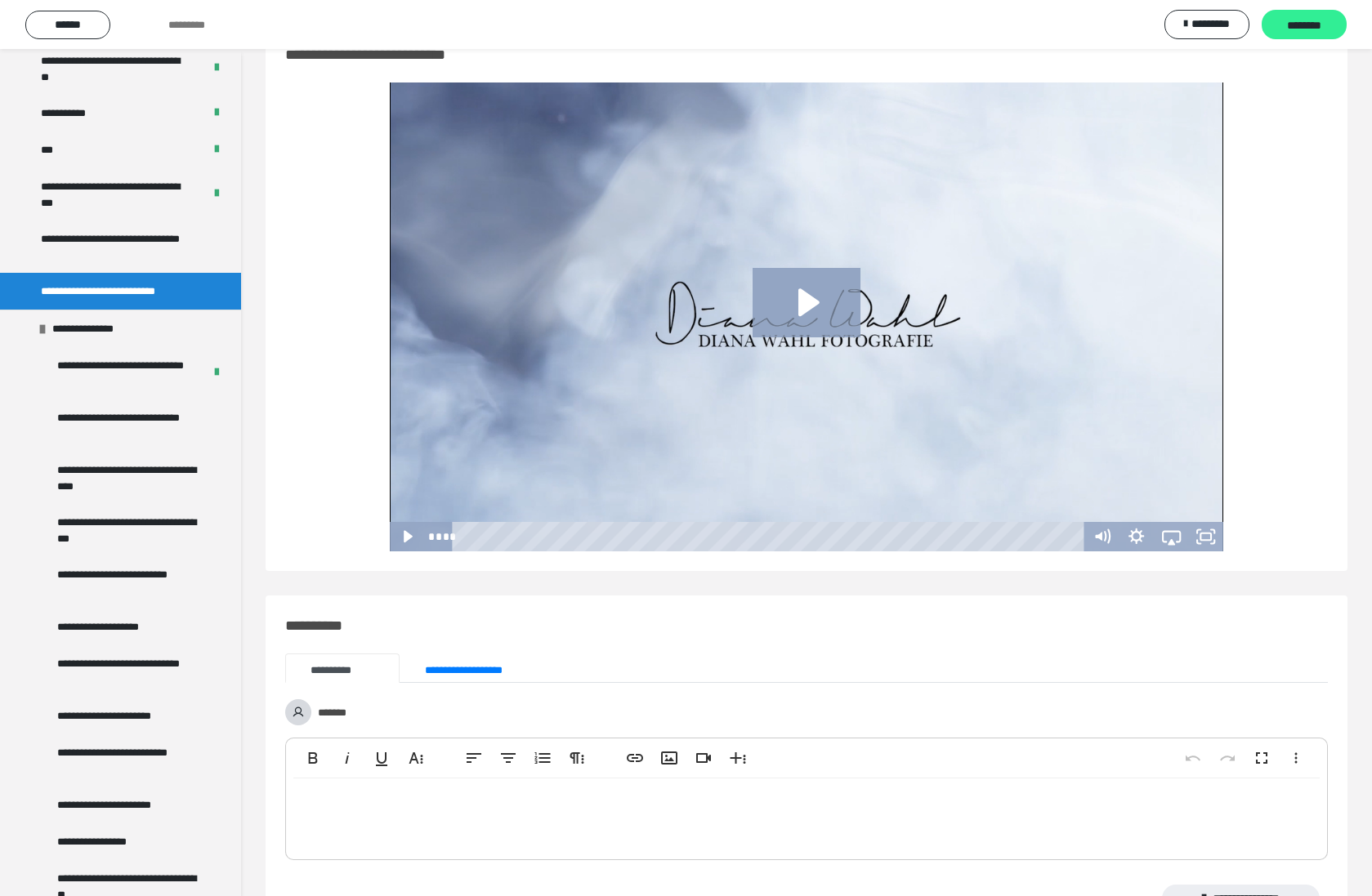 click on "********" at bounding box center (1304, 25) 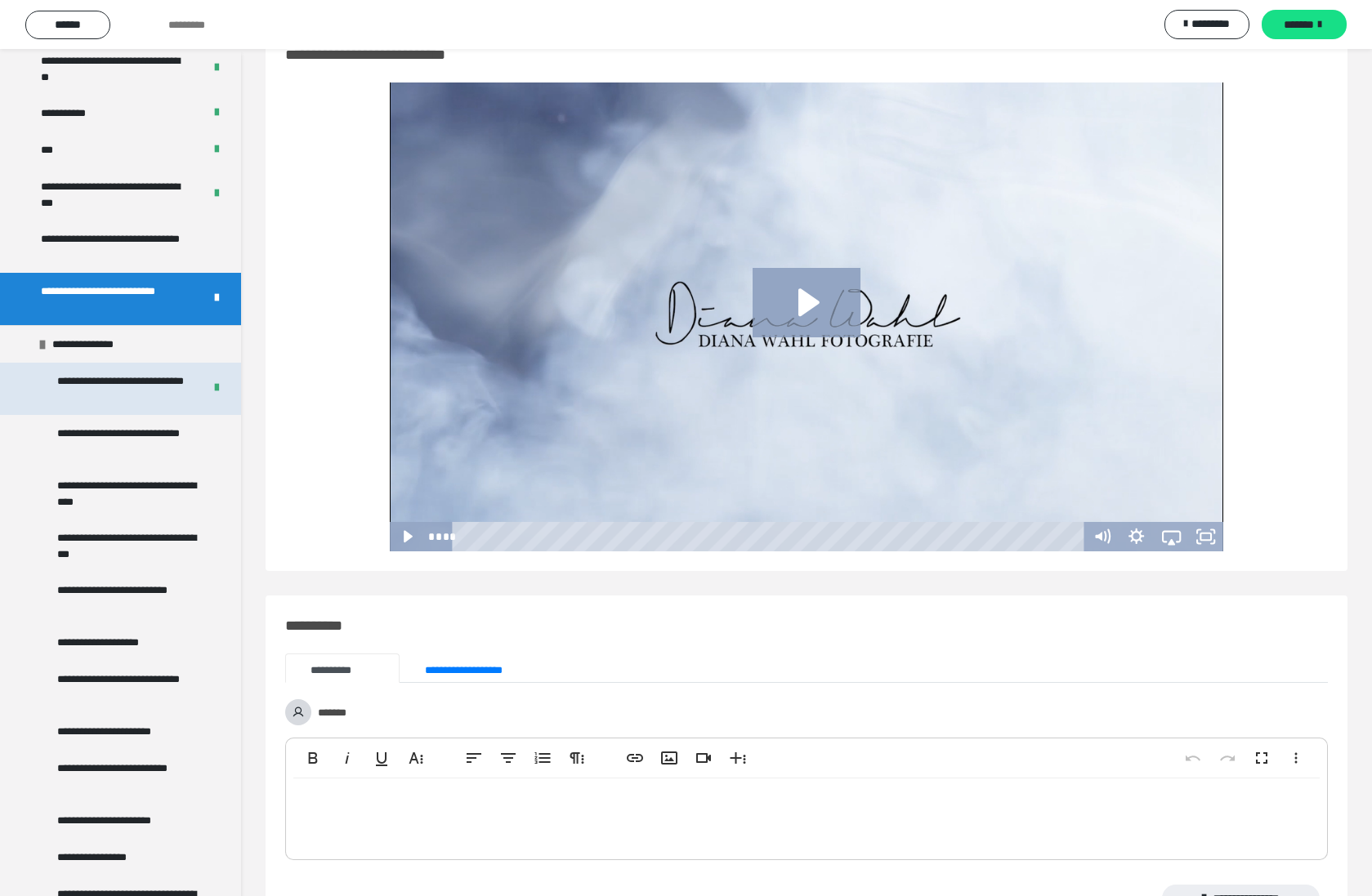 click on "**********" at bounding box center [123, 389] 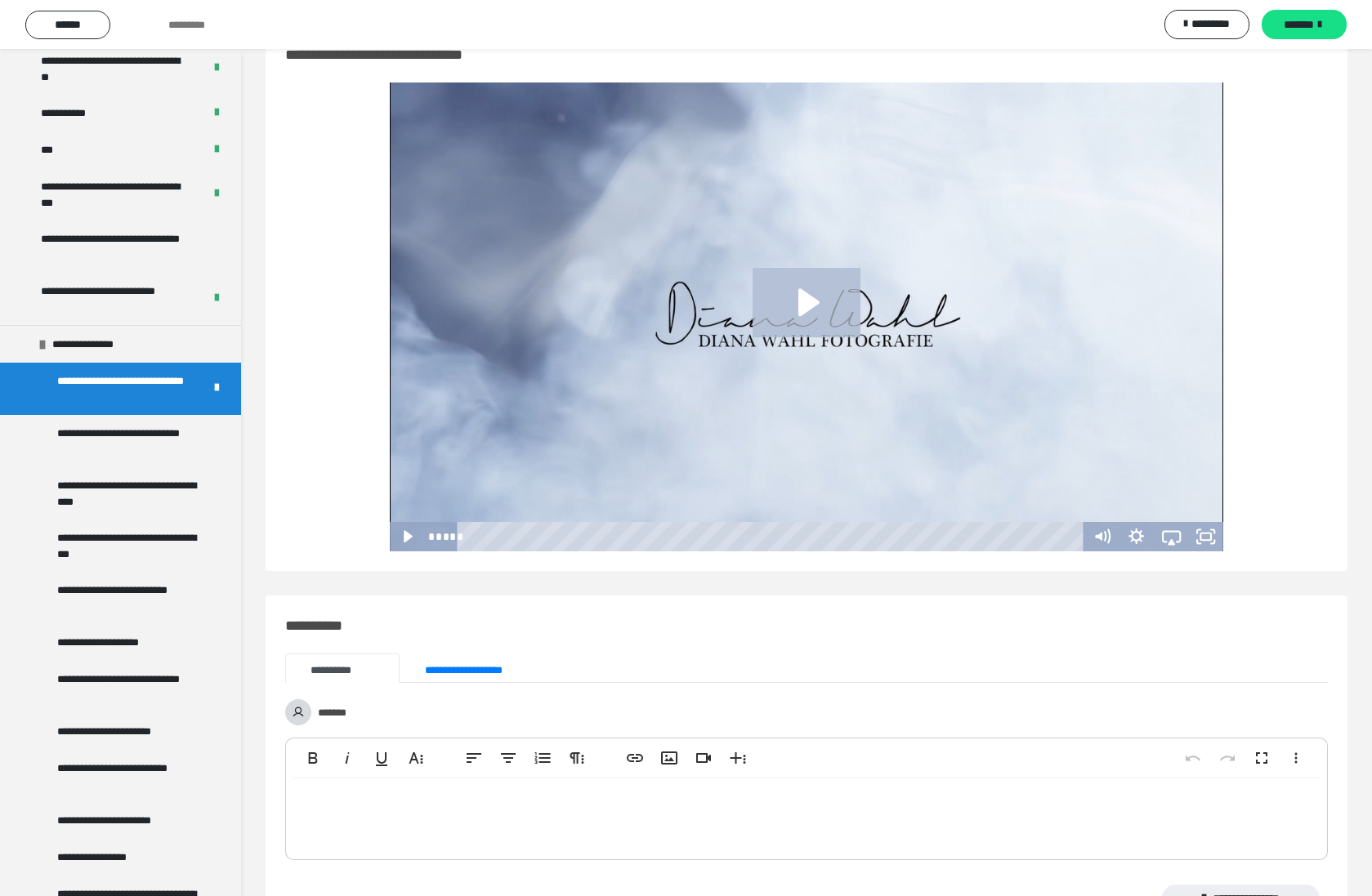 click 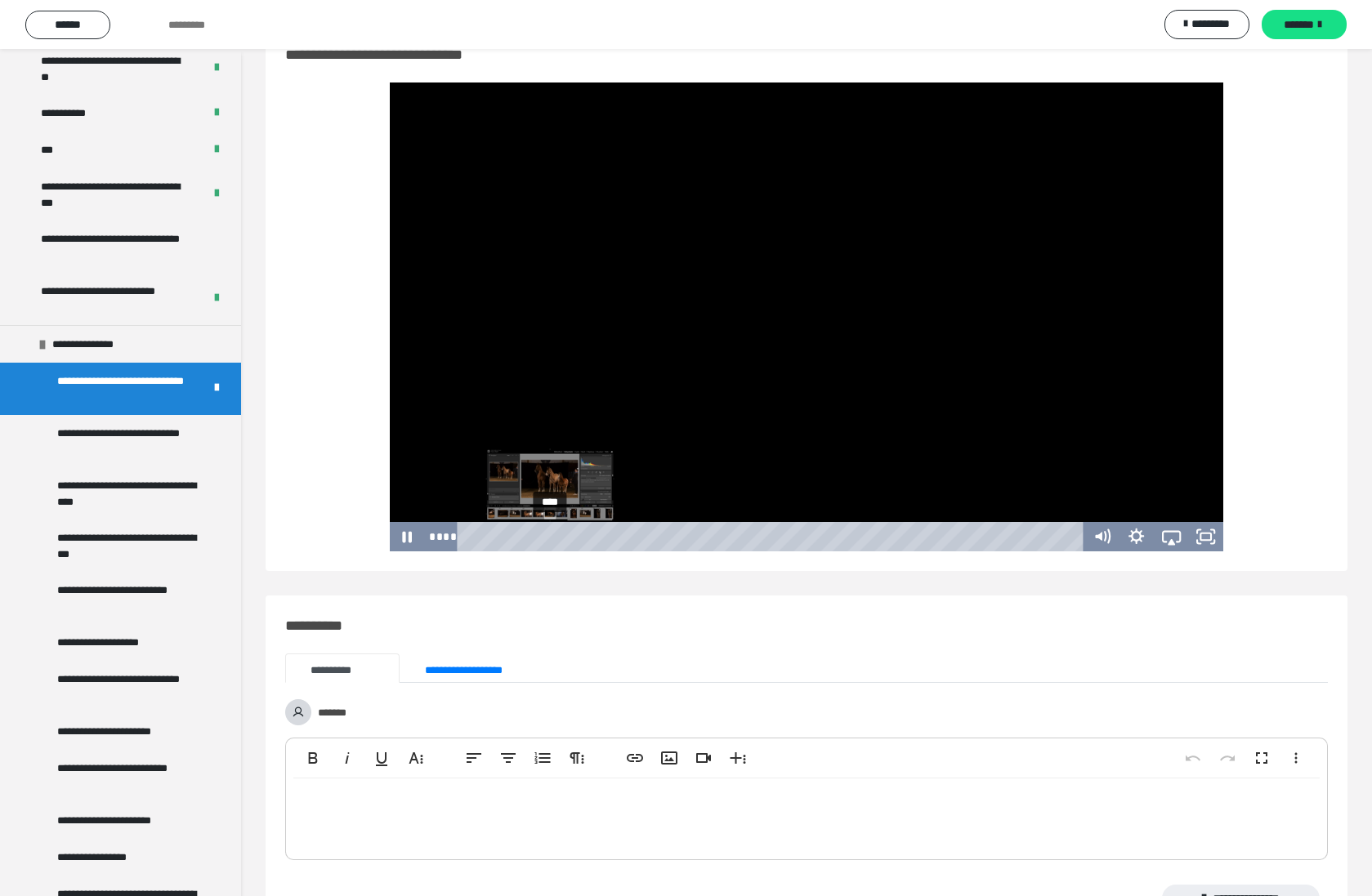 click on "****" at bounding box center (773, 537) 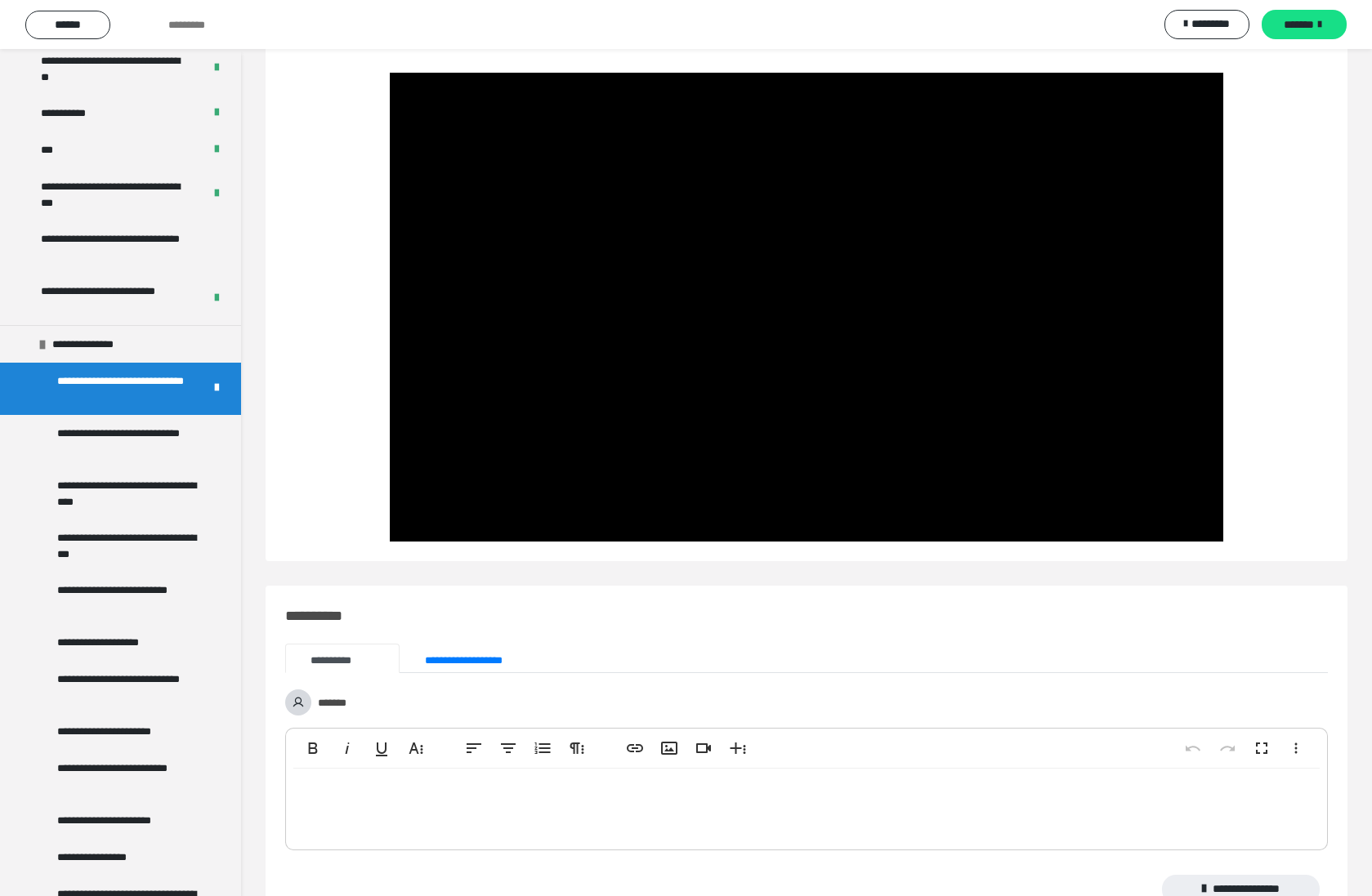 scroll, scrollTop: 59, scrollLeft: 0, axis: vertical 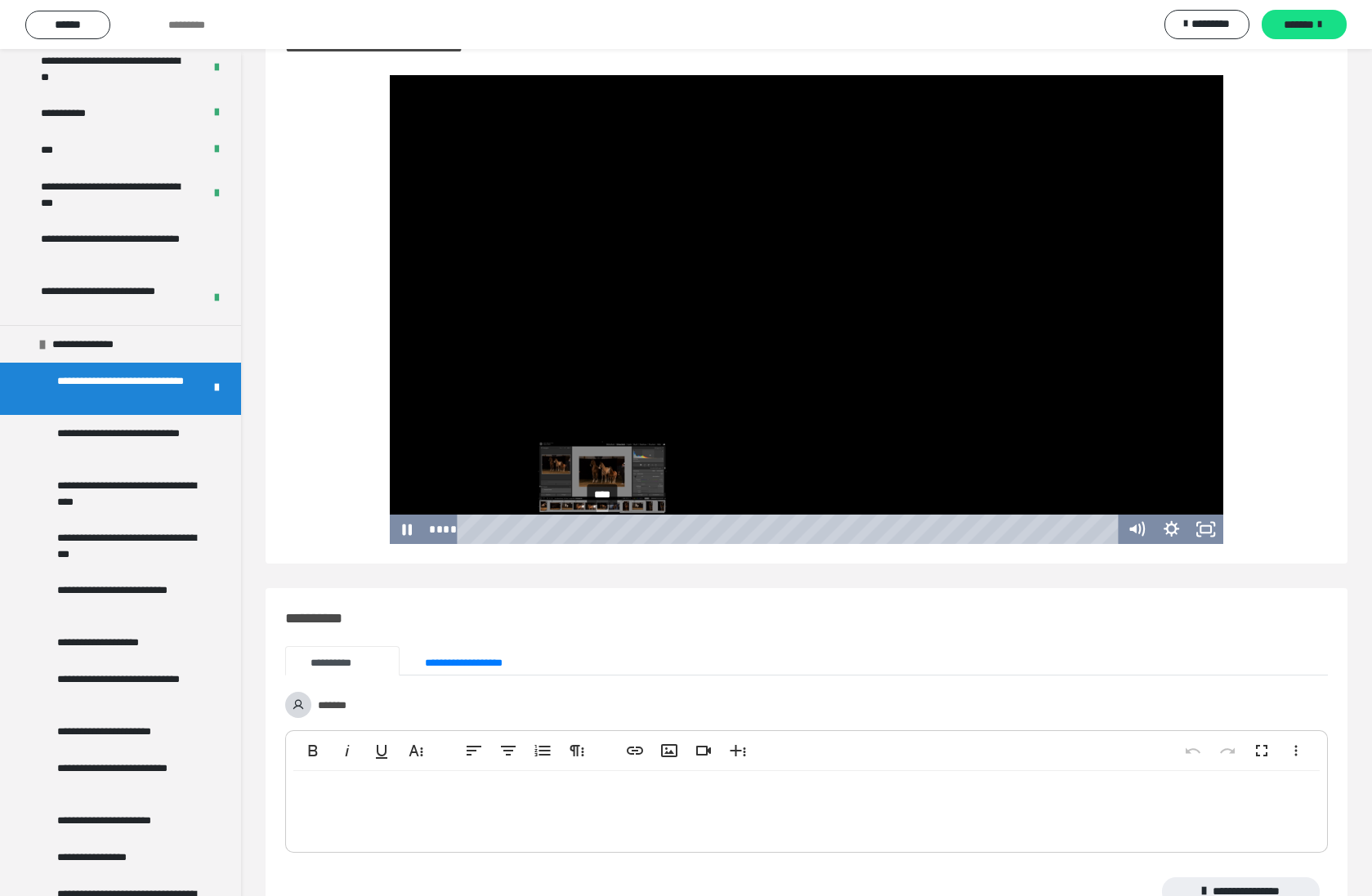 drag, startPoint x: 558, startPoint y: 527, endPoint x: 590, endPoint y: 530, distance: 32.14032 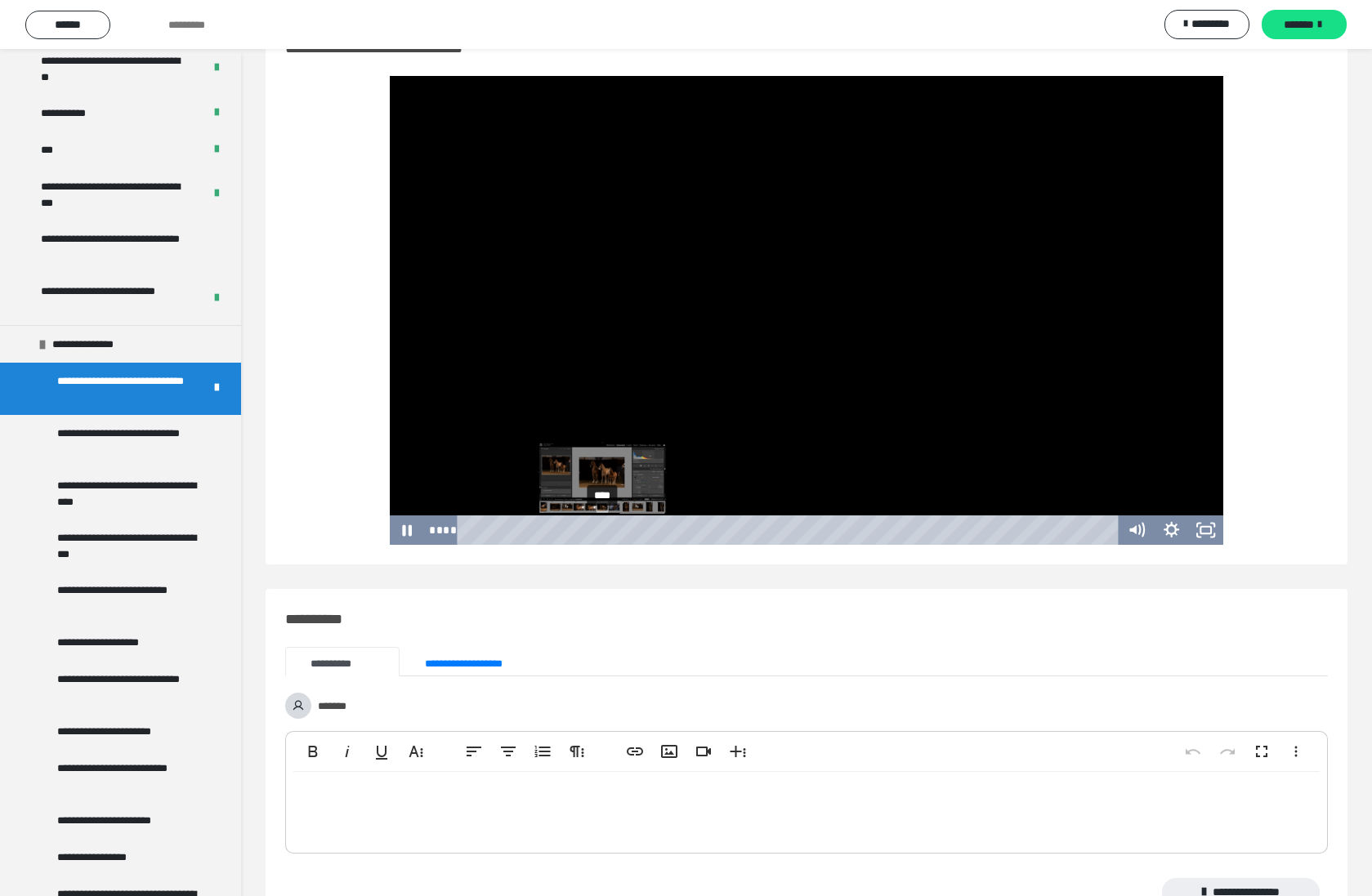 click at bounding box center (602, 530) 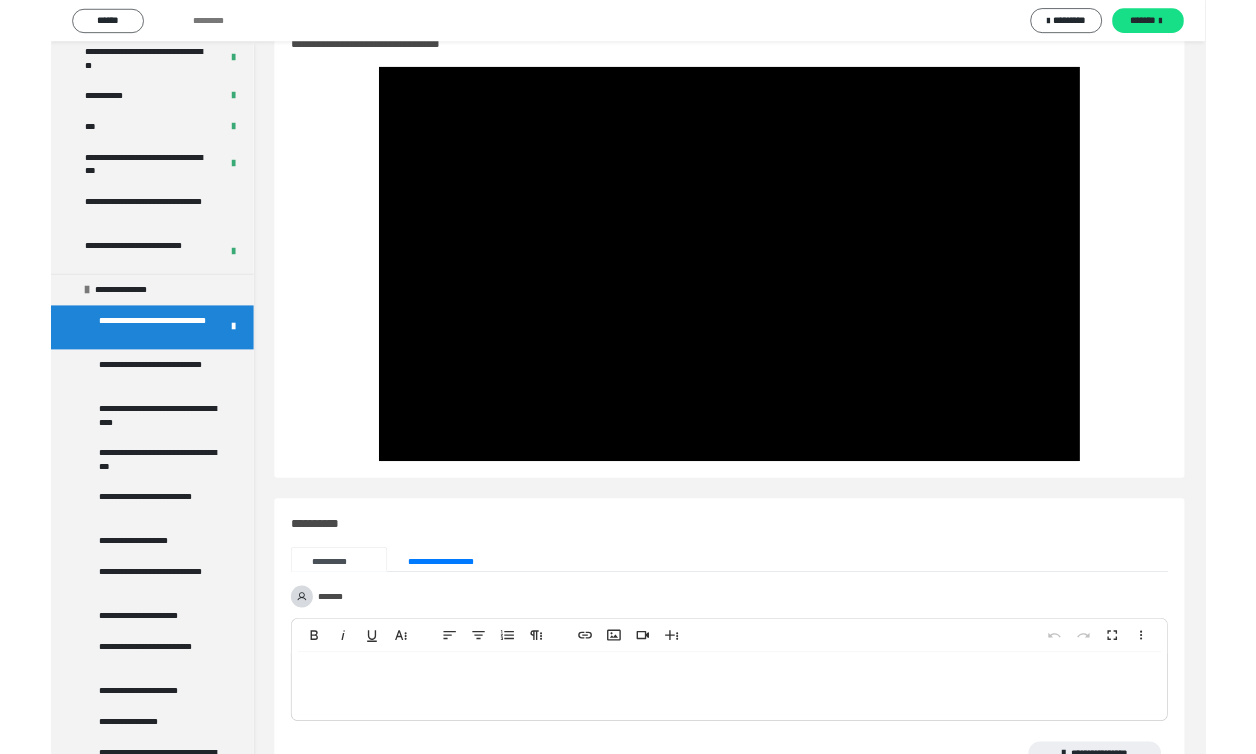 scroll, scrollTop: 67, scrollLeft: 0, axis: vertical 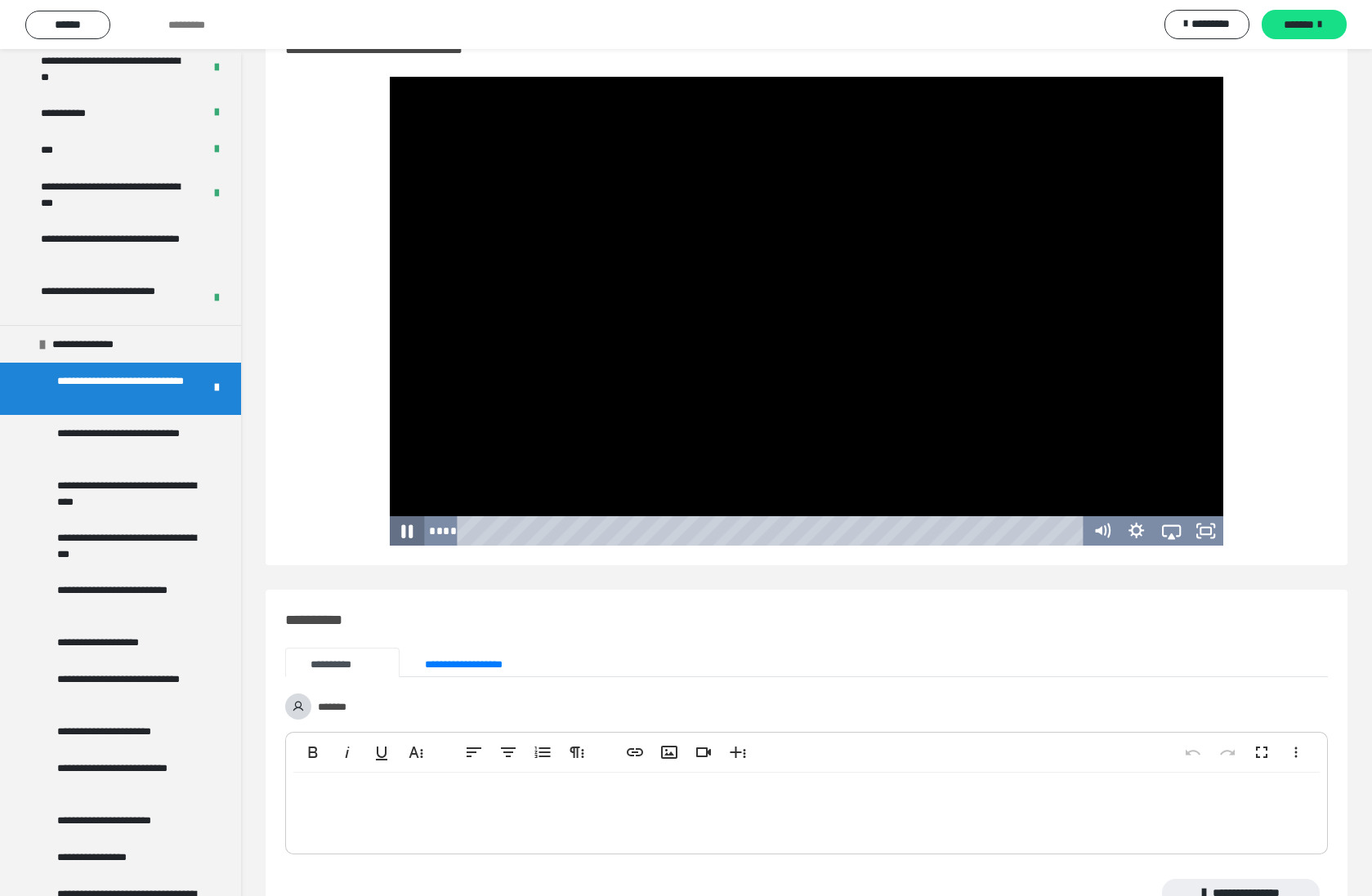 click 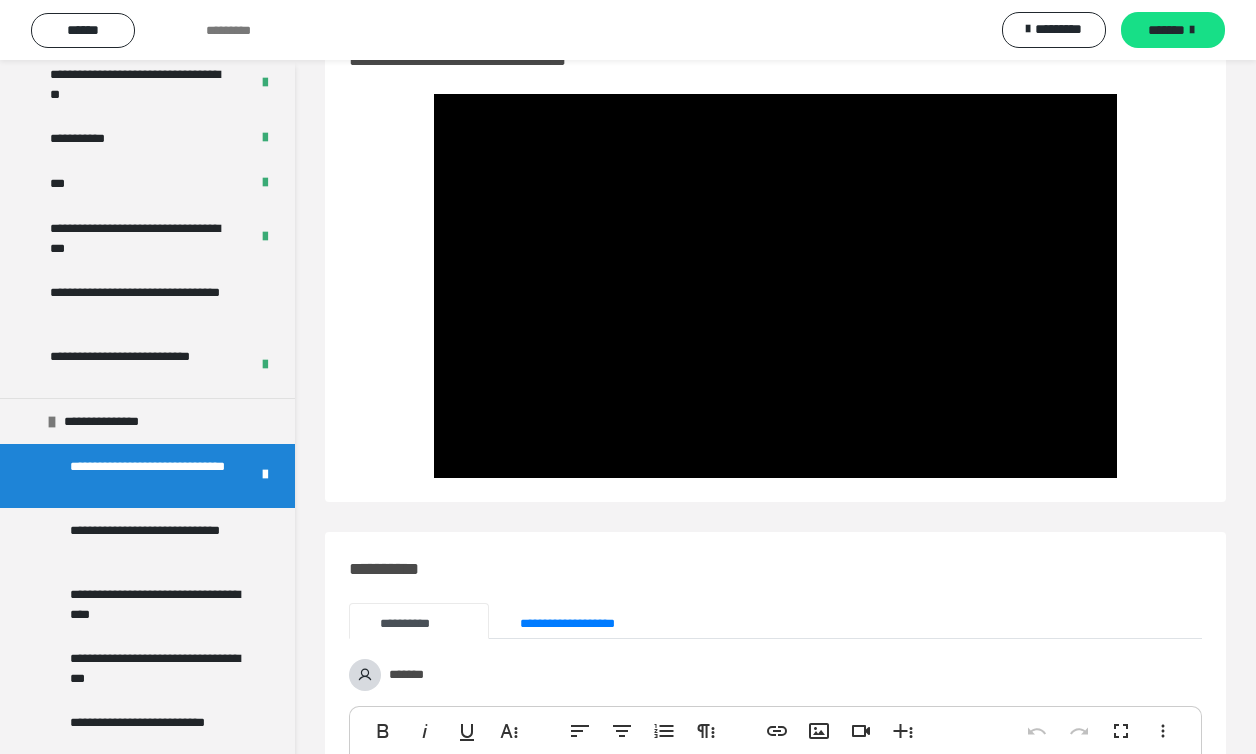 scroll, scrollTop: 67, scrollLeft: 0, axis: vertical 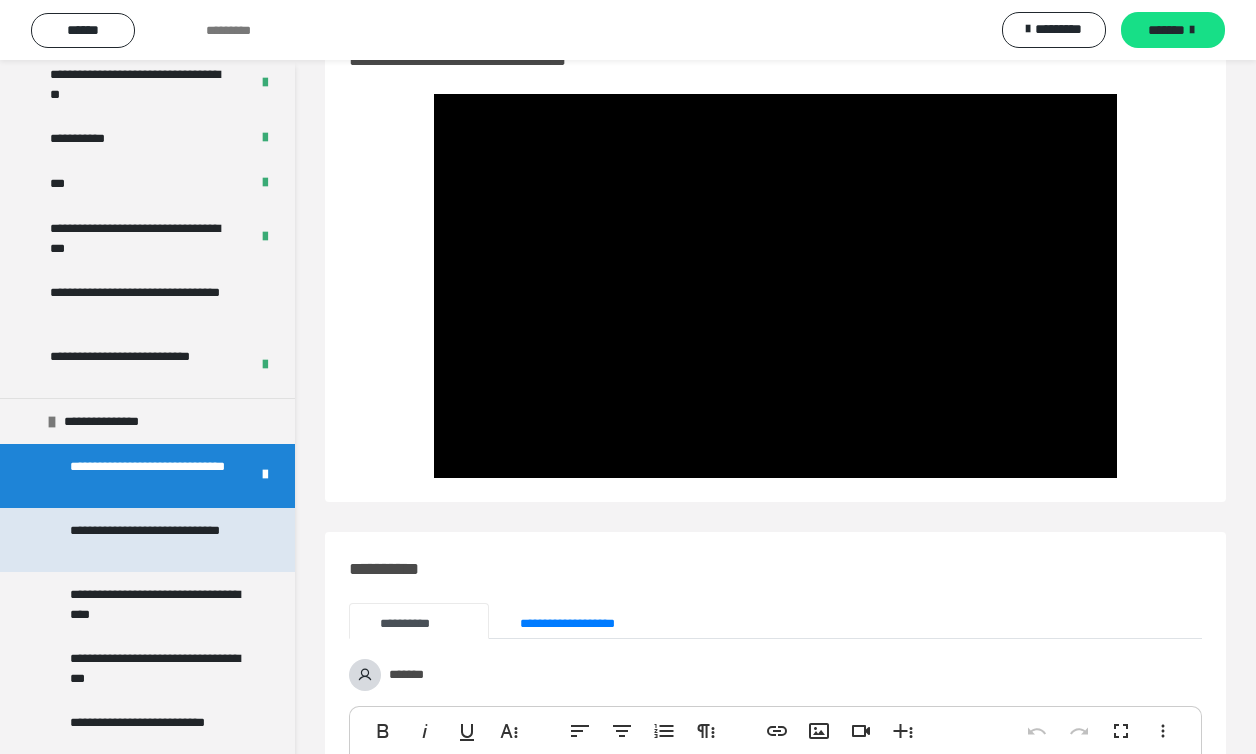 click on "**********" at bounding box center (159, 540) 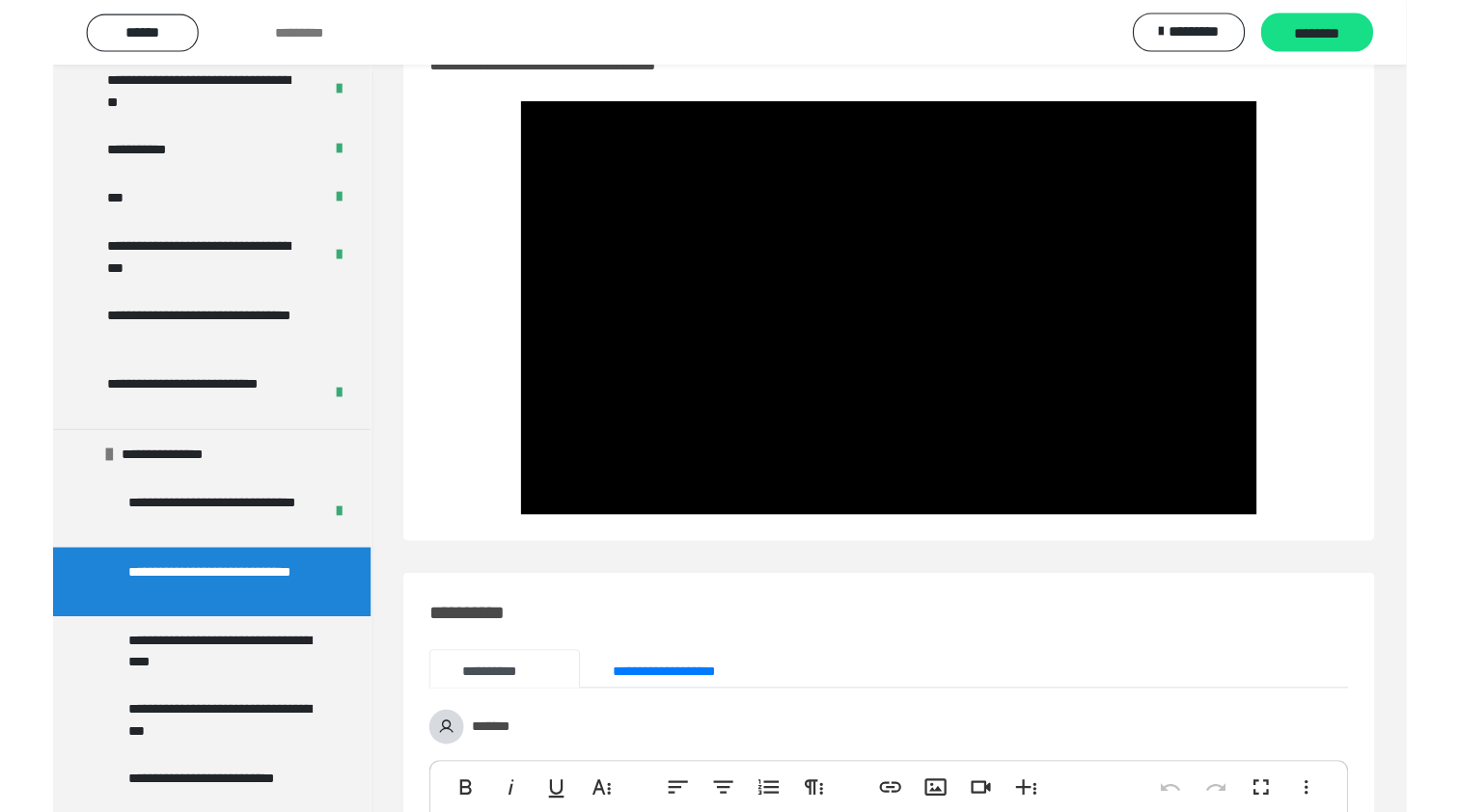 scroll, scrollTop: 58, scrollLeft: 0, axis: vertical 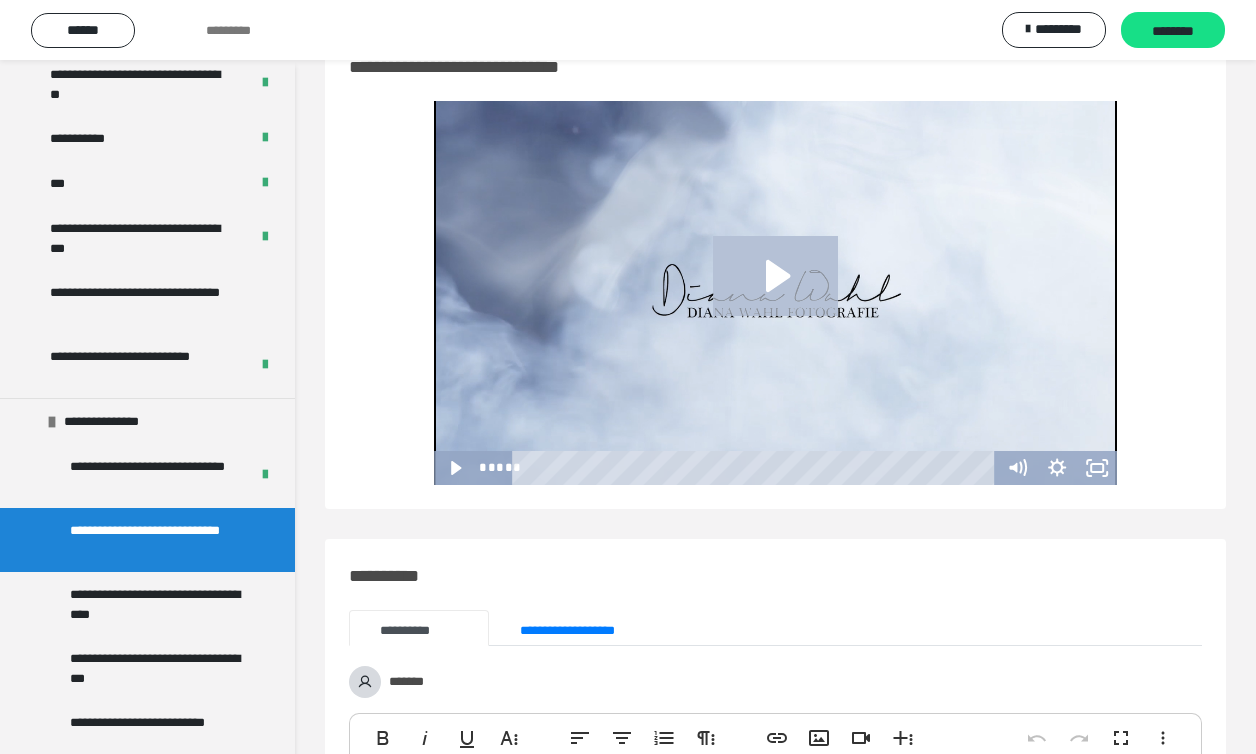 click 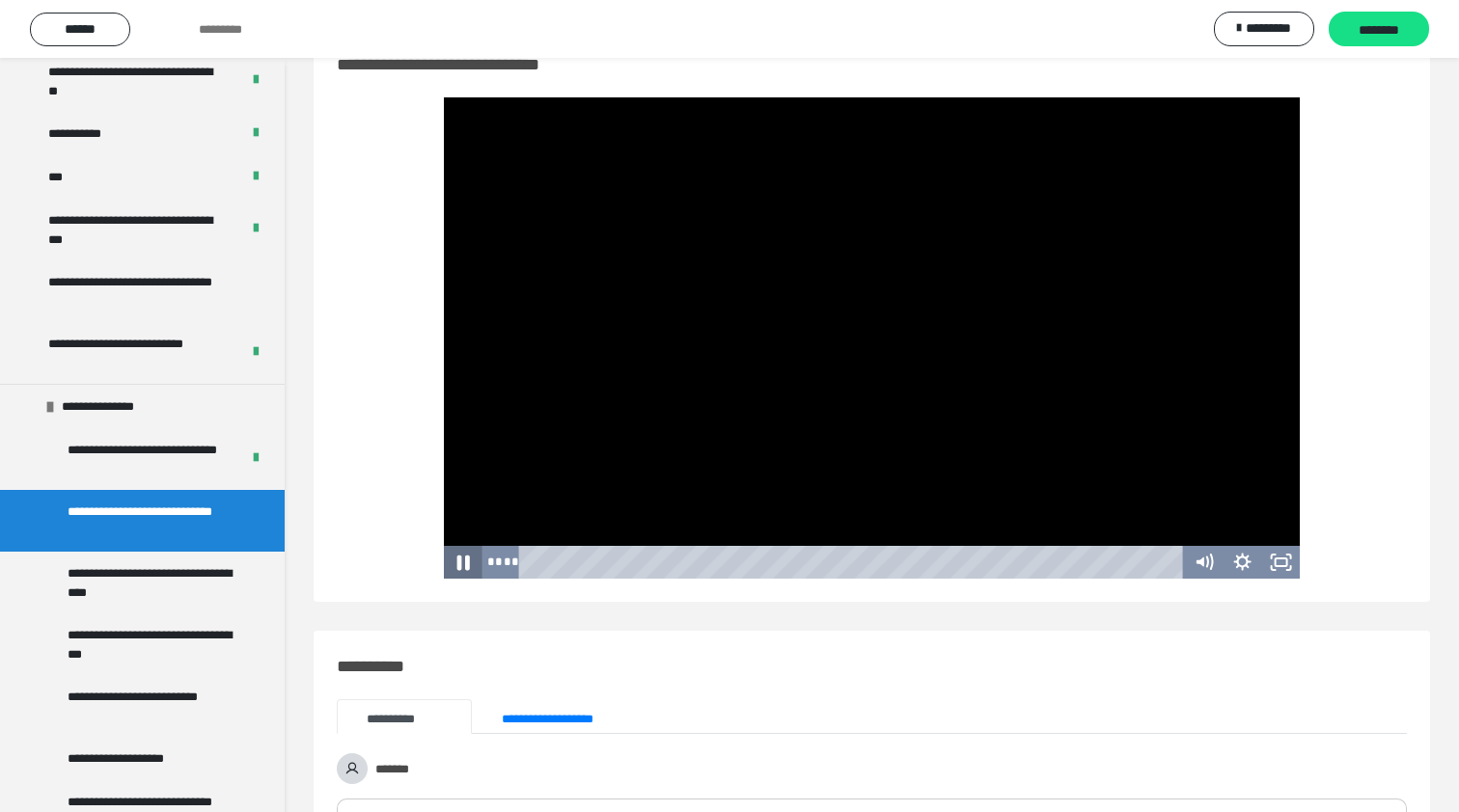 click 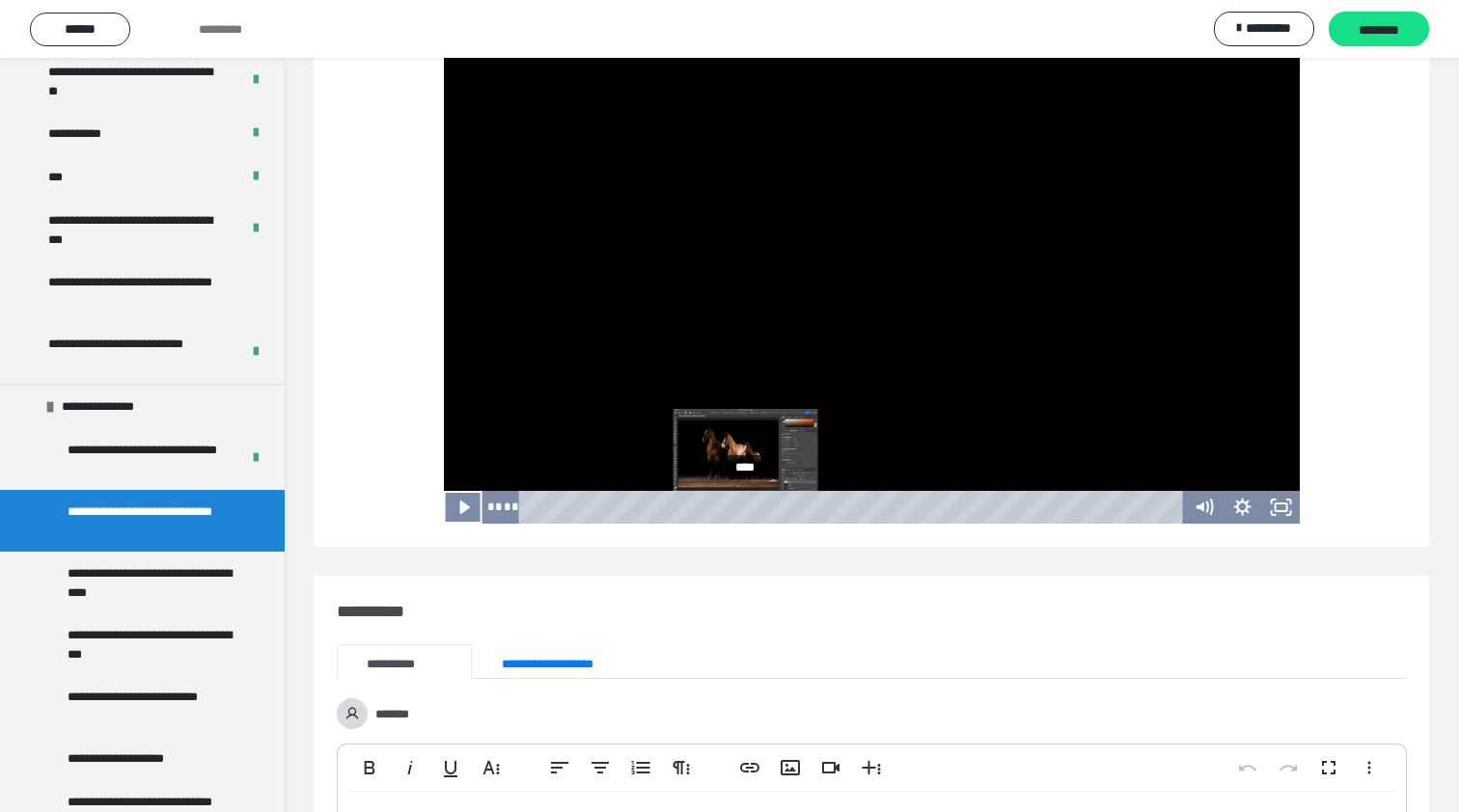scroll, scrollTop: 121, scrollLeft: 0, axis: vertical 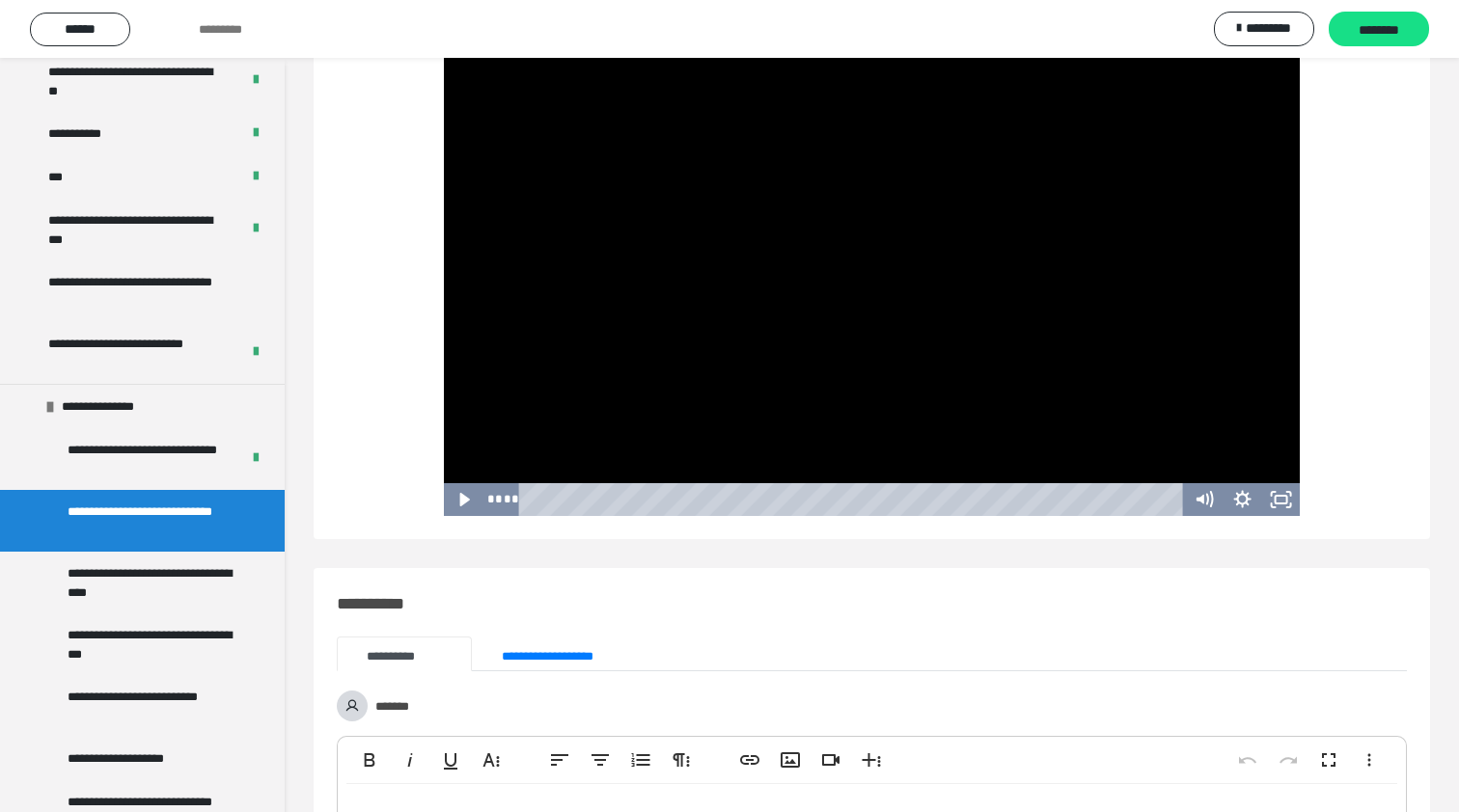 click at bounding box center (871, 275) 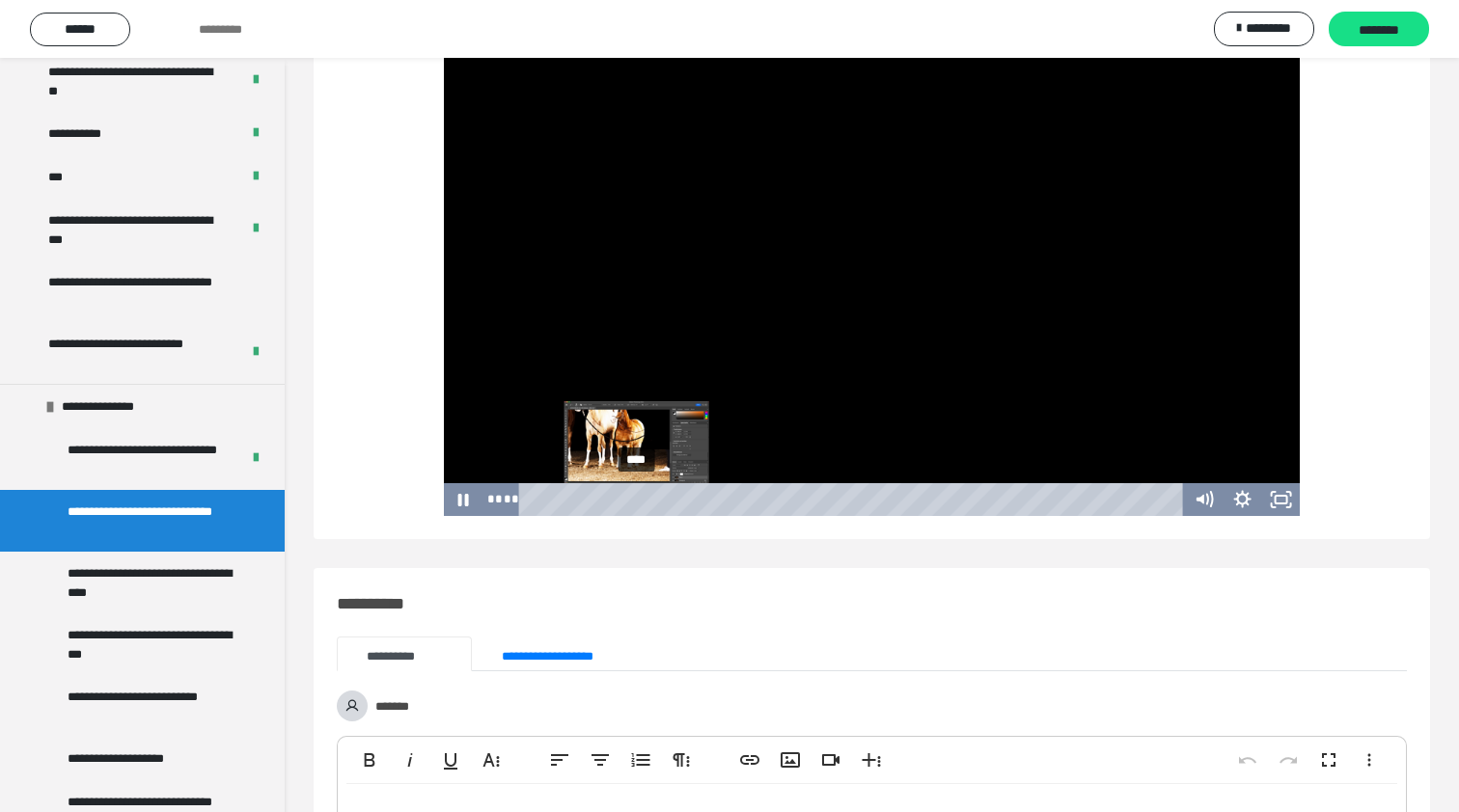 drag, startPoint x: 653, startPoint y: 502, endPoint x: 637, endPoint y: 503, distance: 16.03122 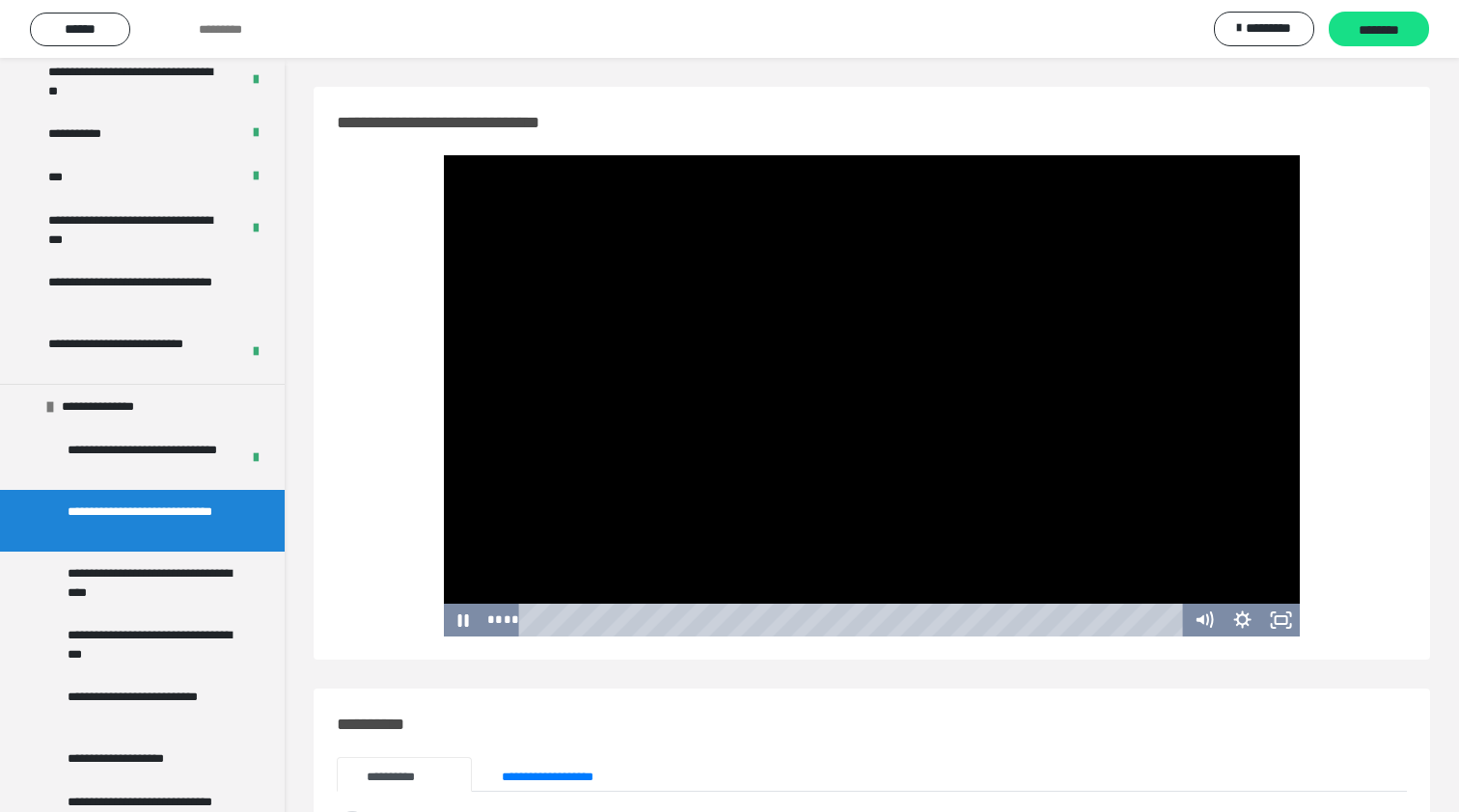 scroll, scrollTop: 0, scrollLeft: 0, axis: both 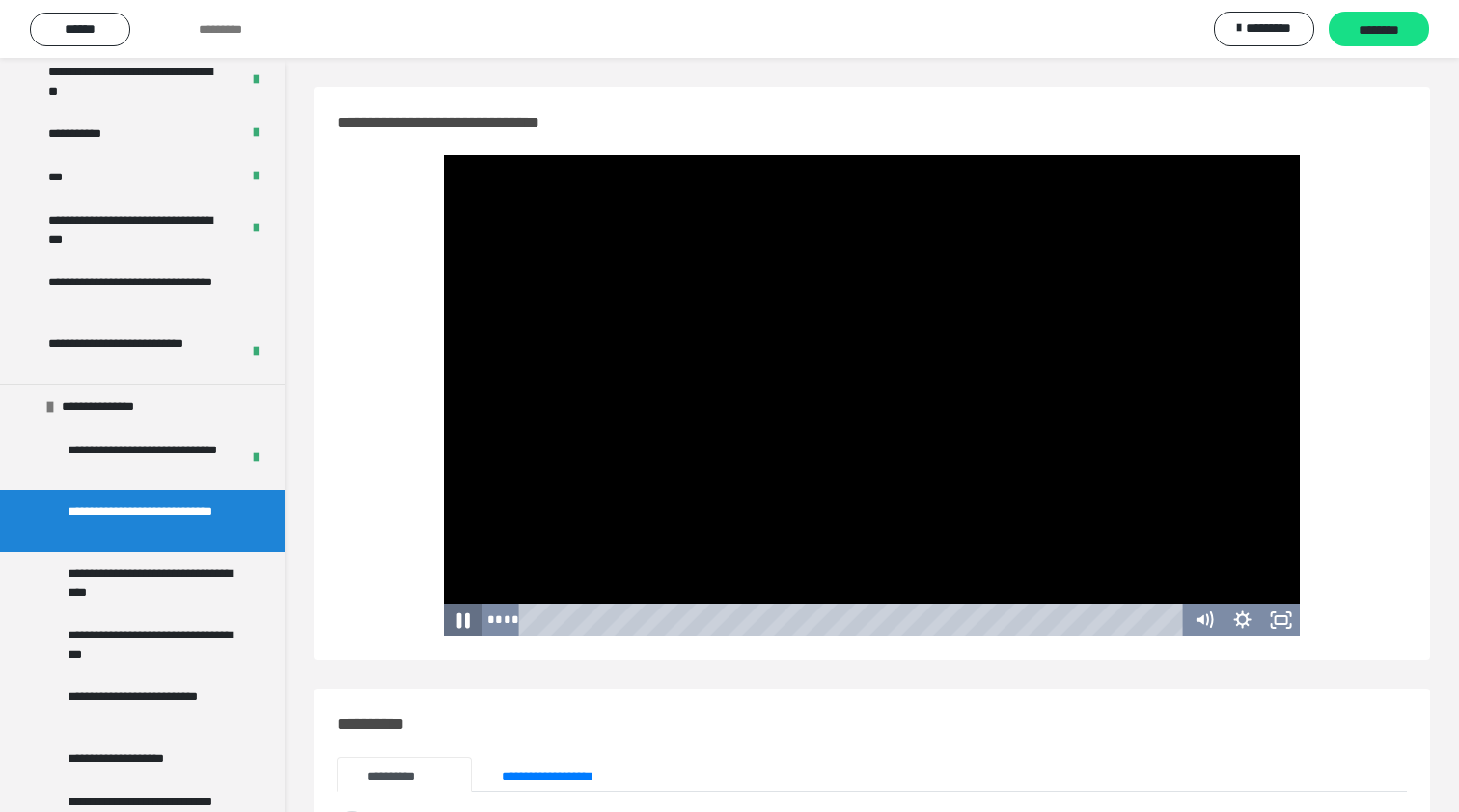 click 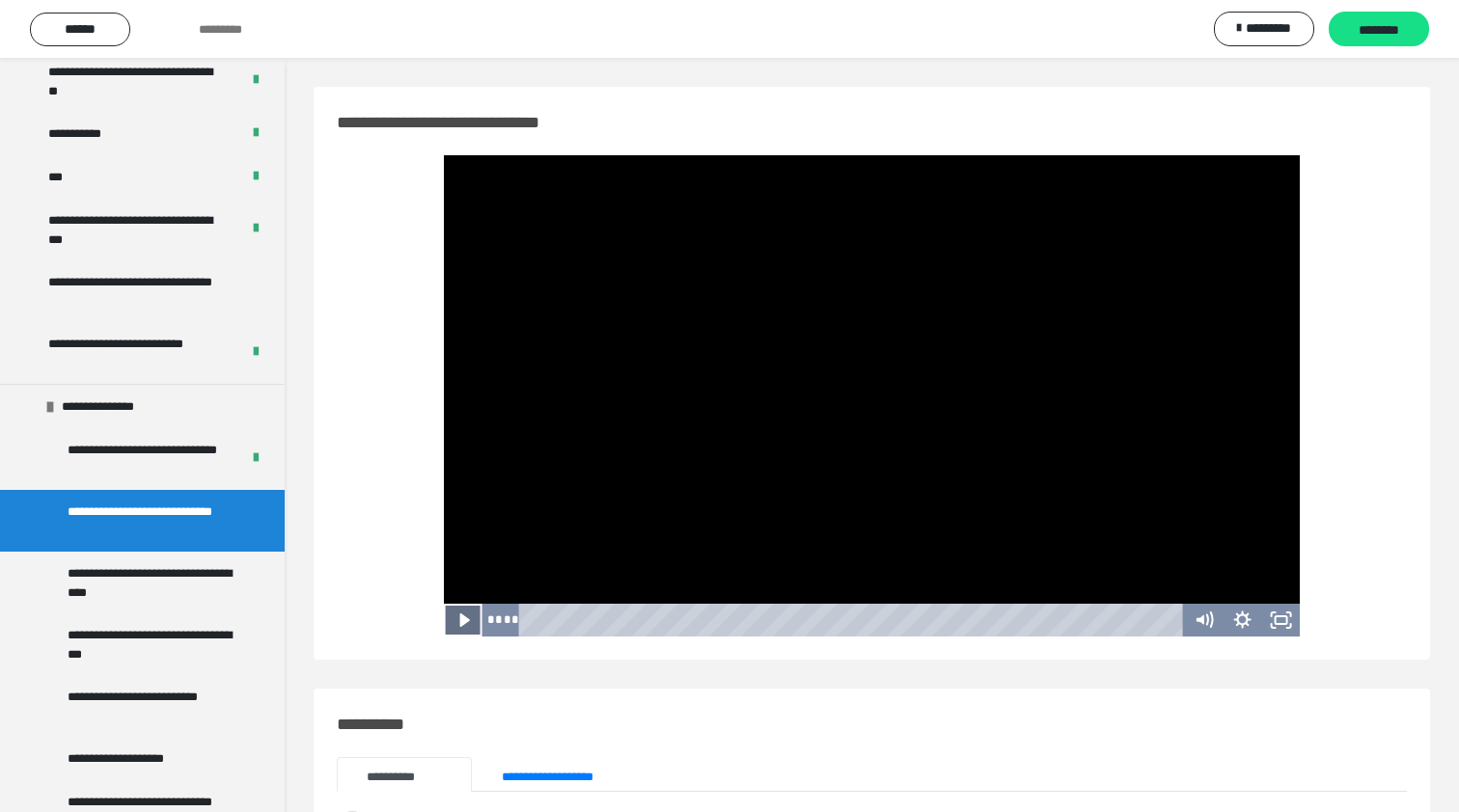click 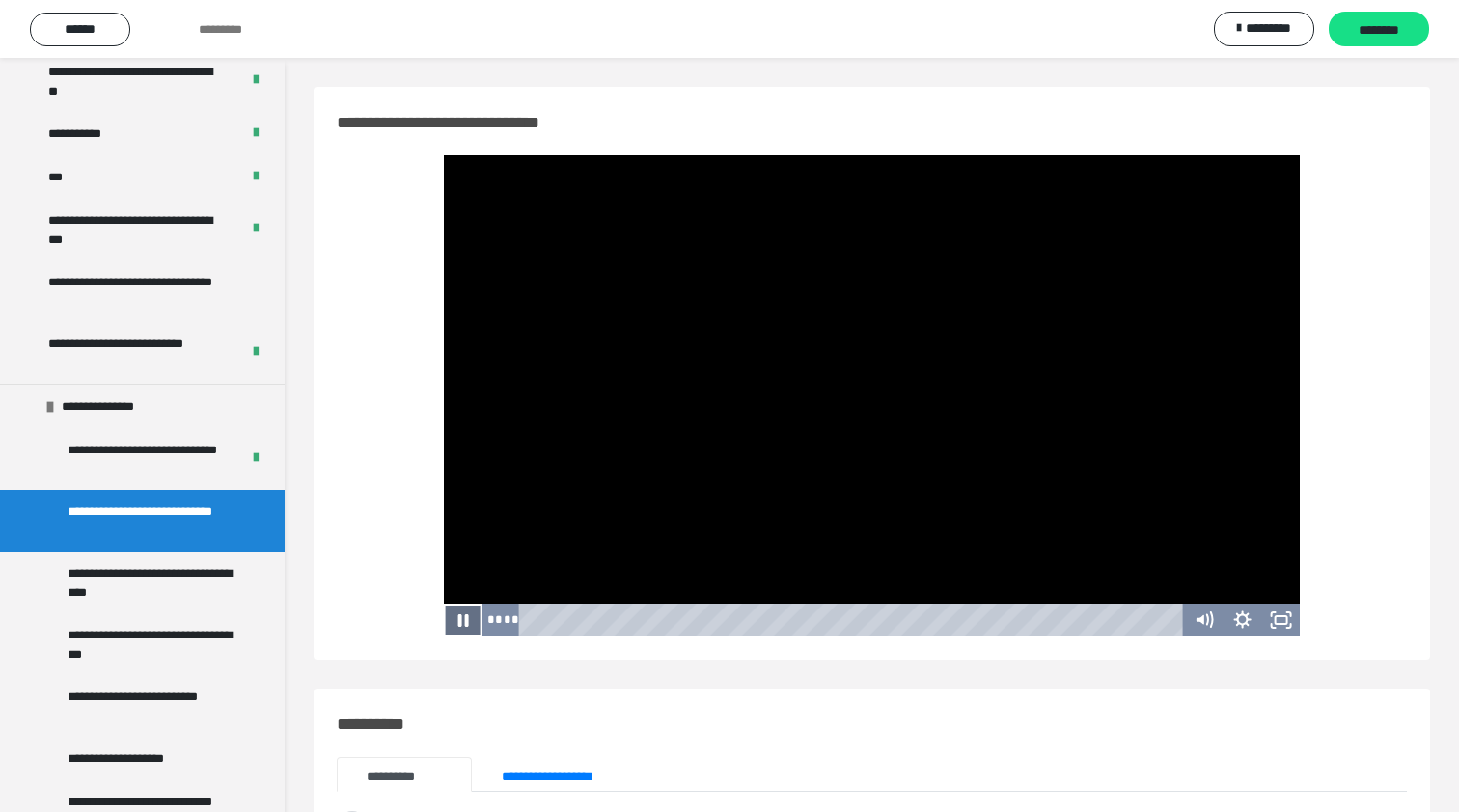 click 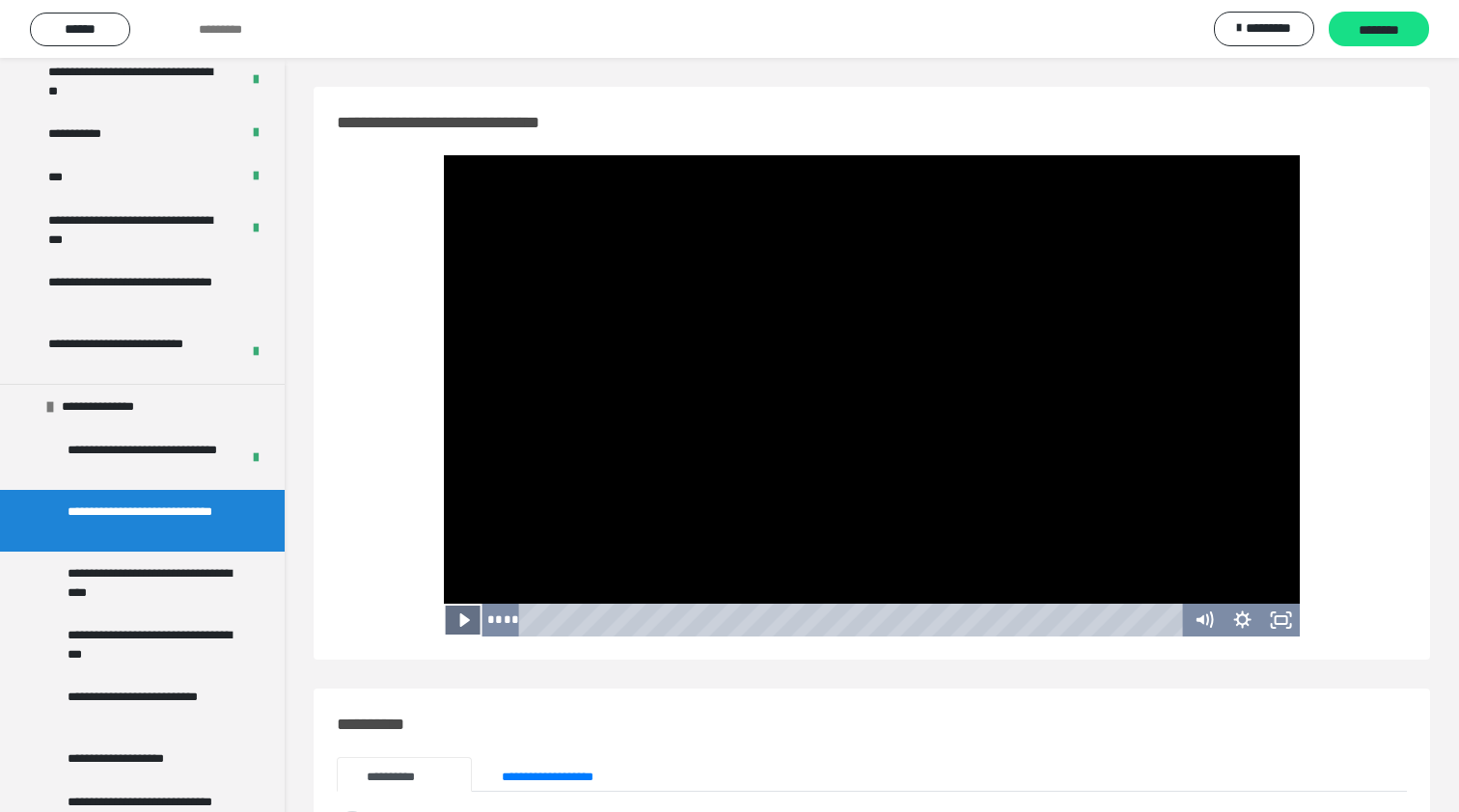 click 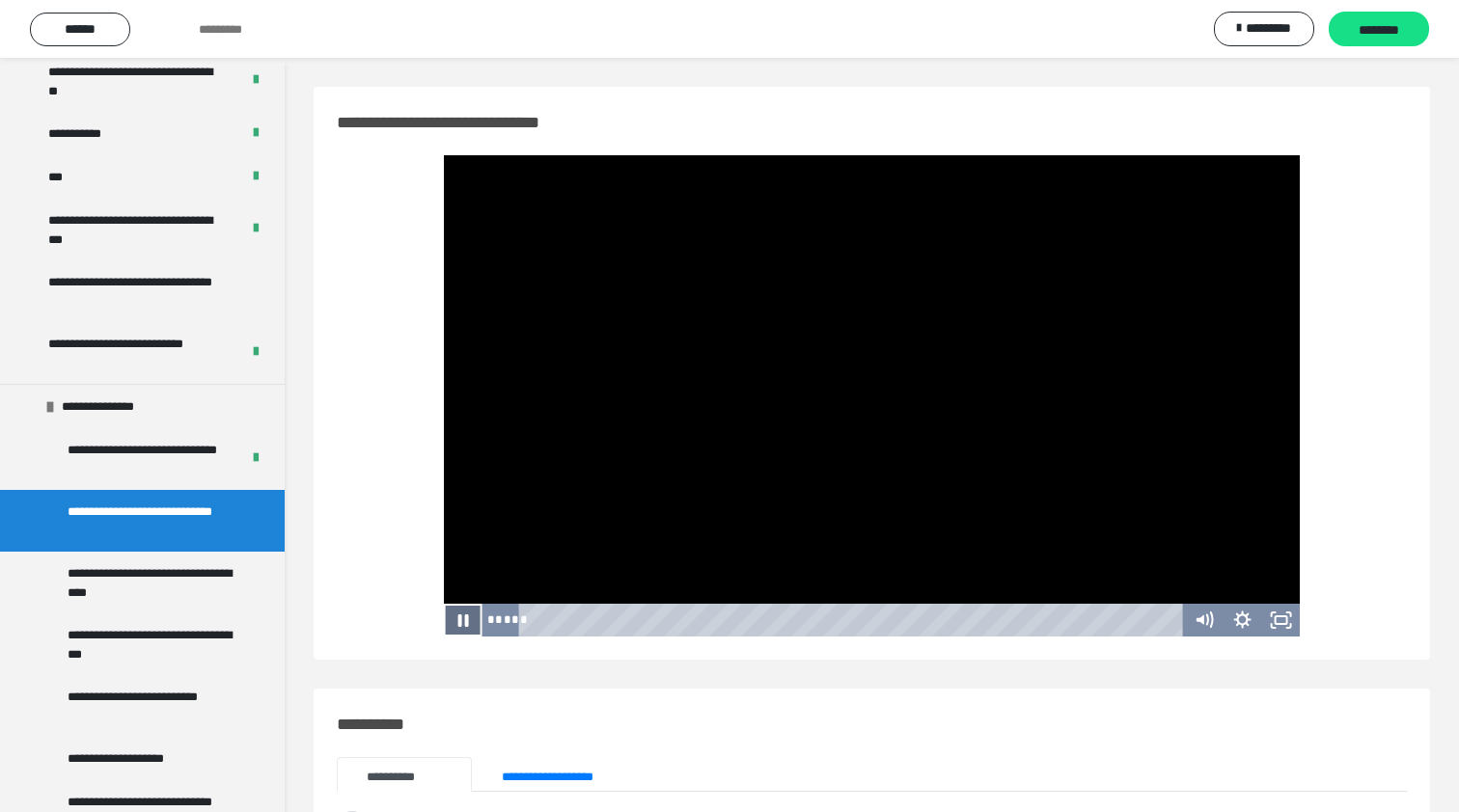 click 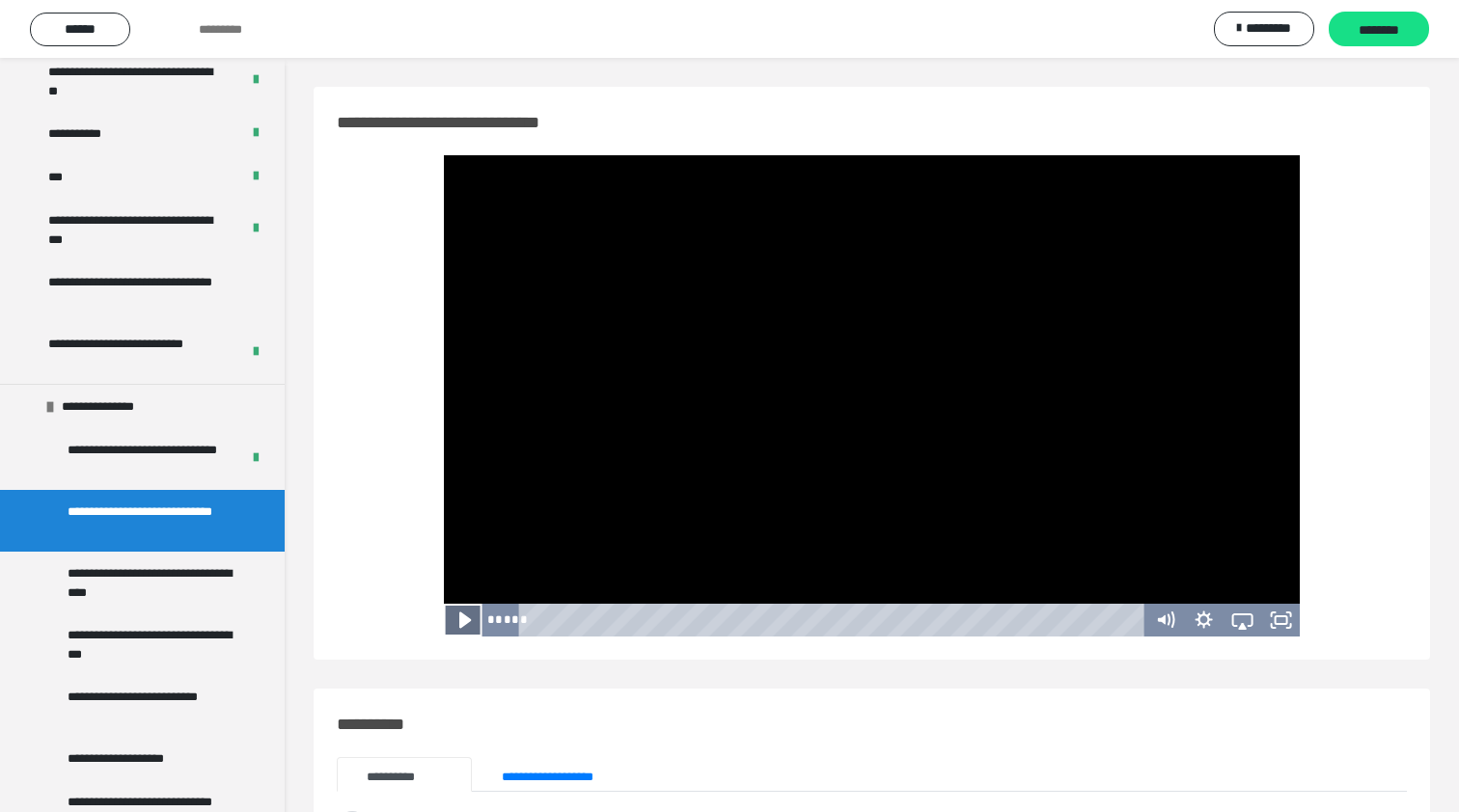 click 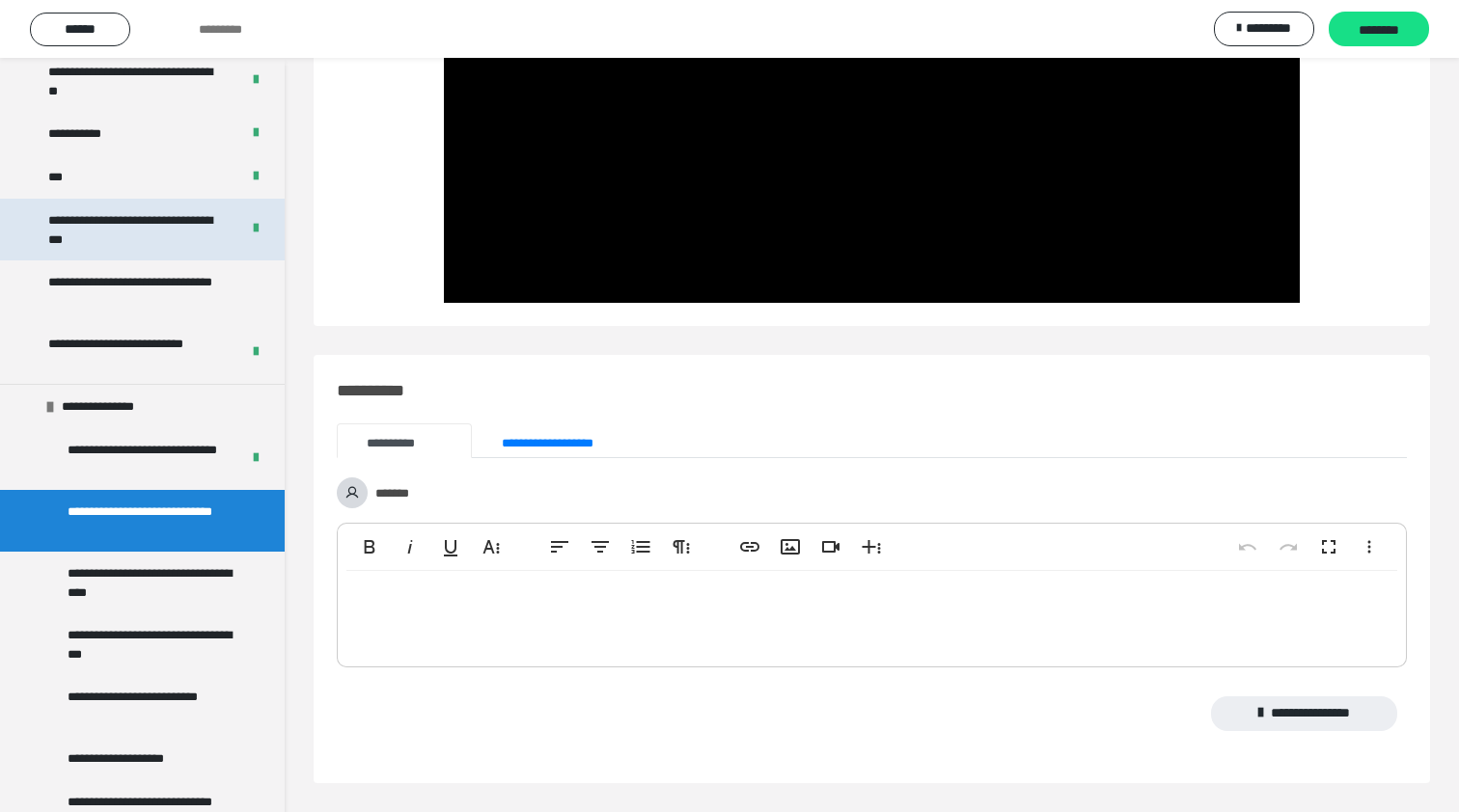 scroll, scrollTop: 334, scrollLeft: 0, axis: vertical 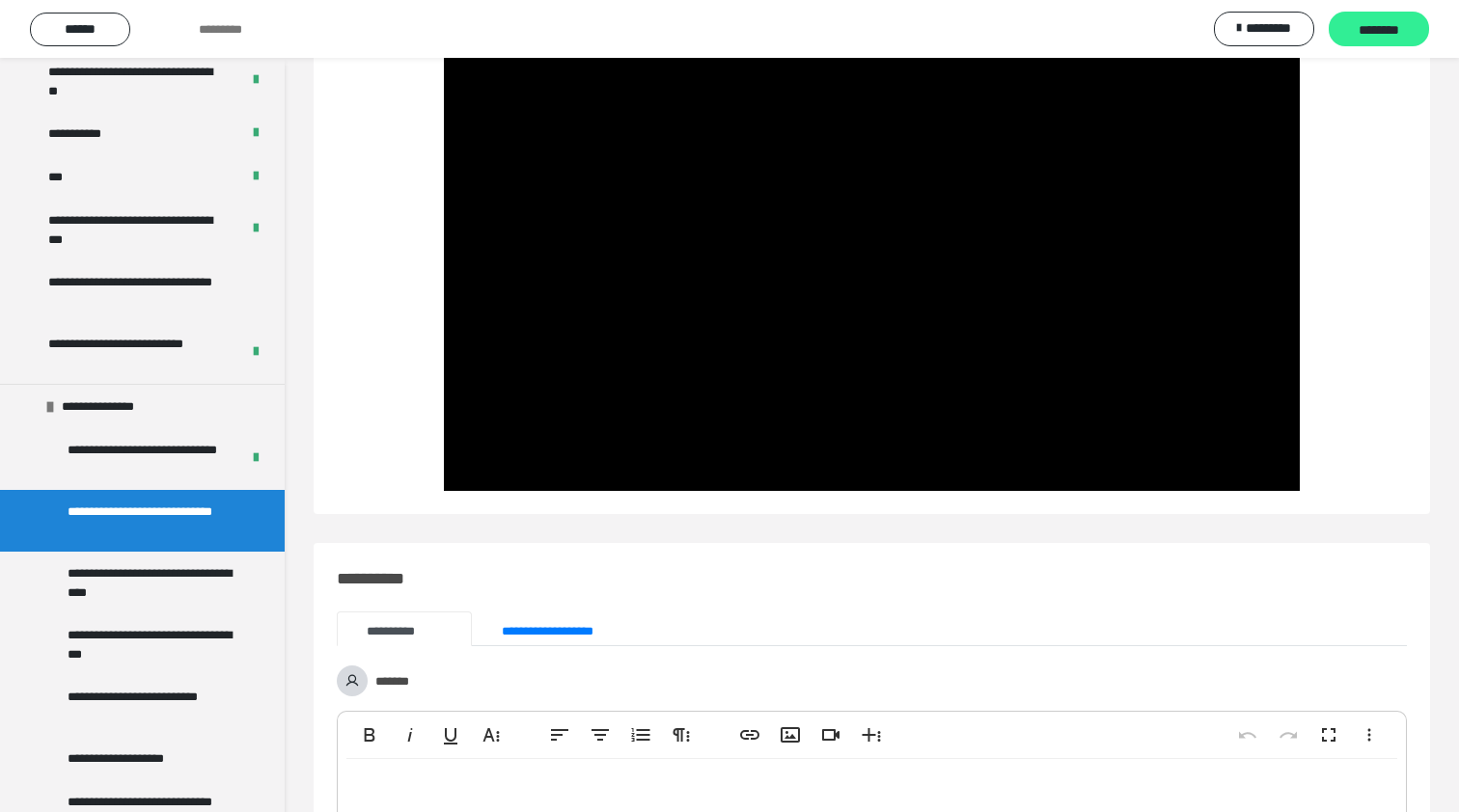 click on "********" at bounding box center [1379, 30] 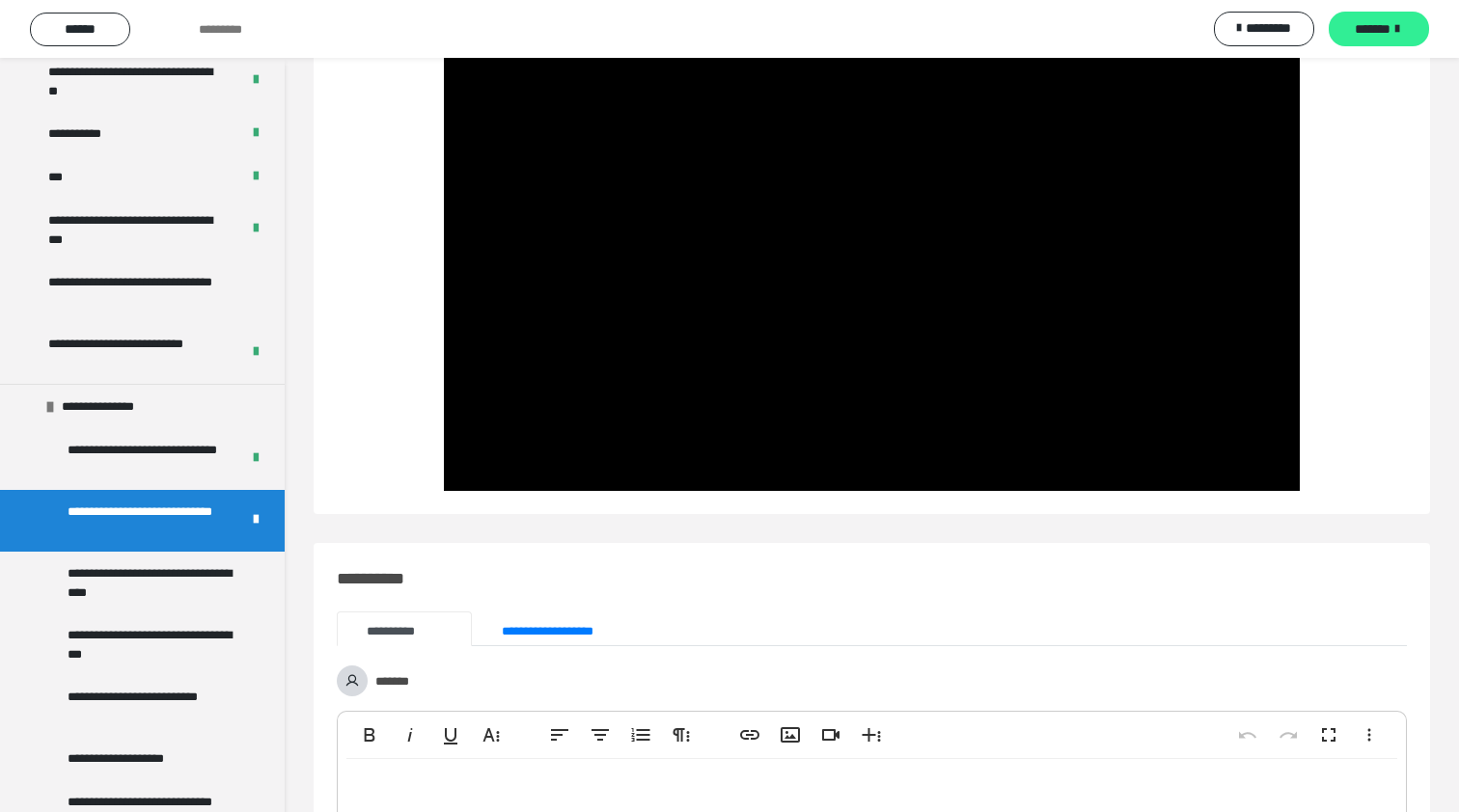 click on "*******" at bounding box center [1372, 29] 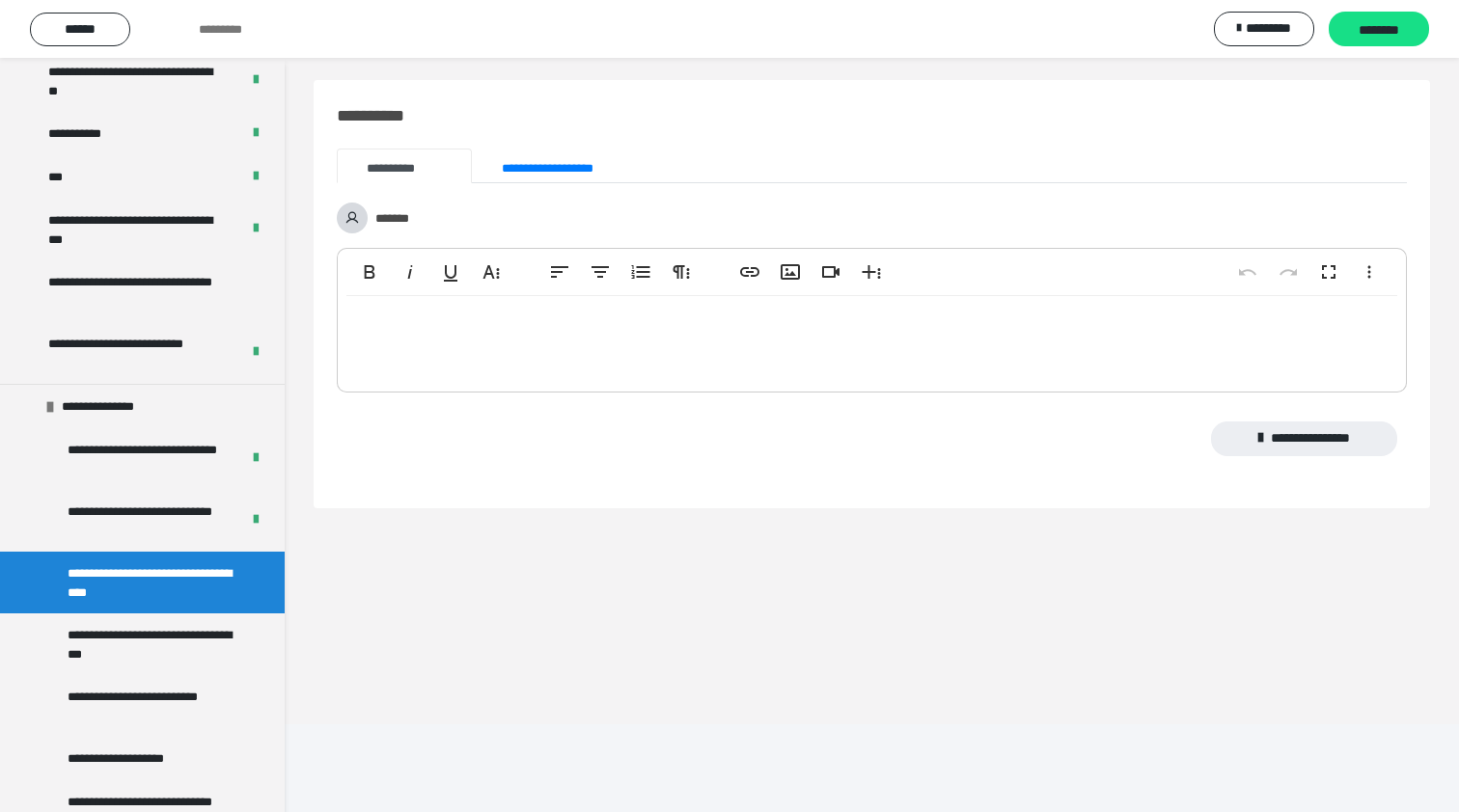 scroll, scrollTop: 58, scrollLeft: 0, axis: vertical 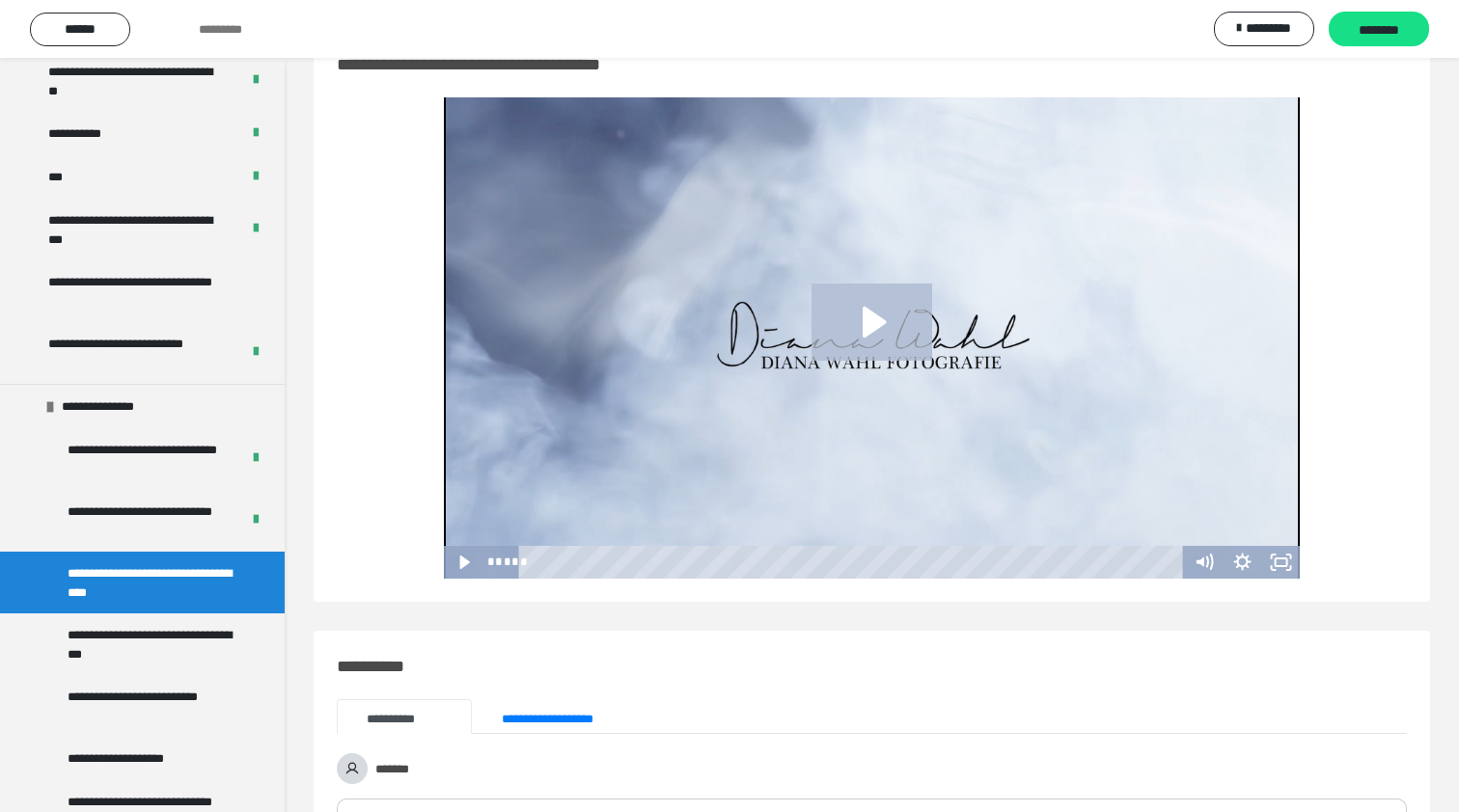 click 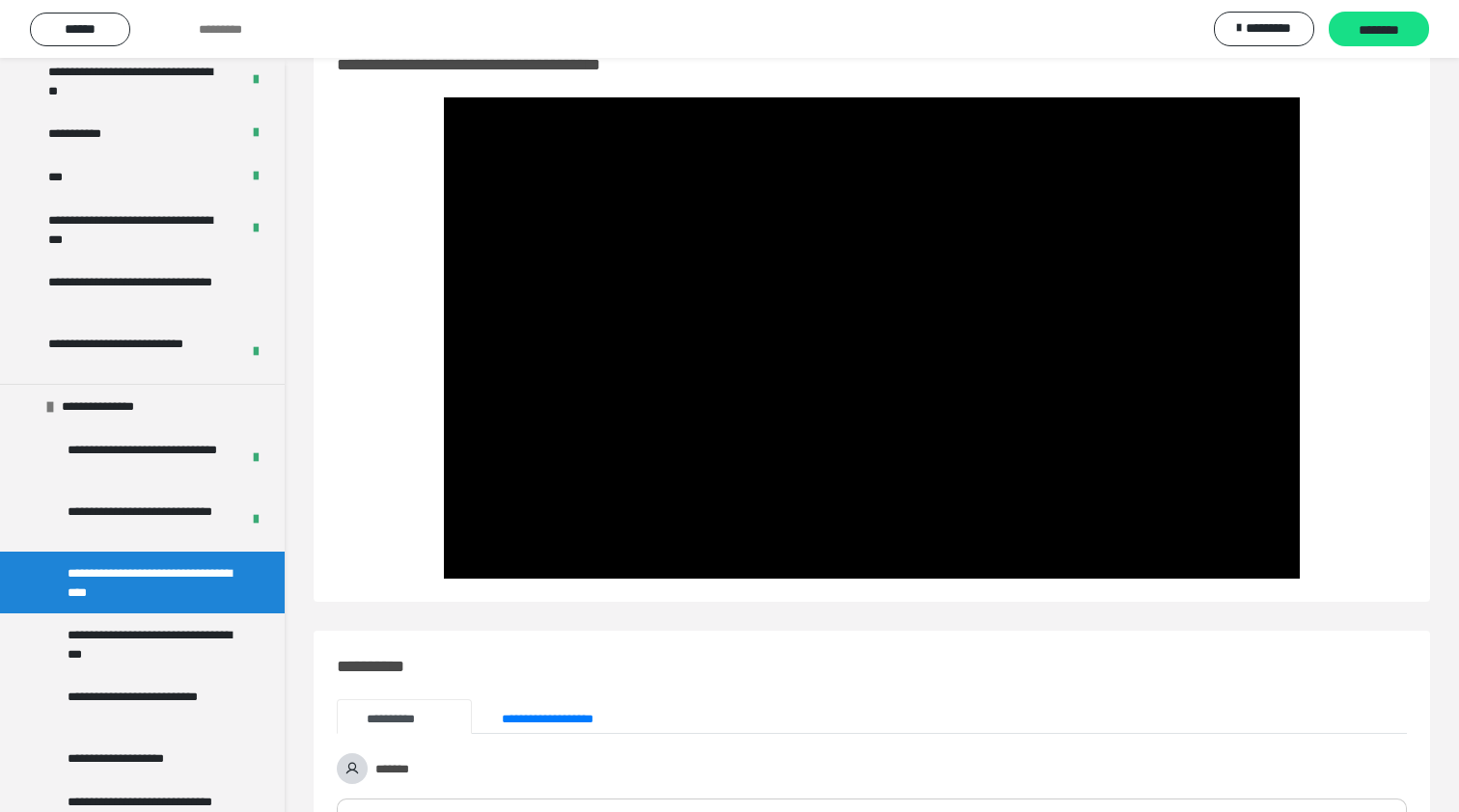 type 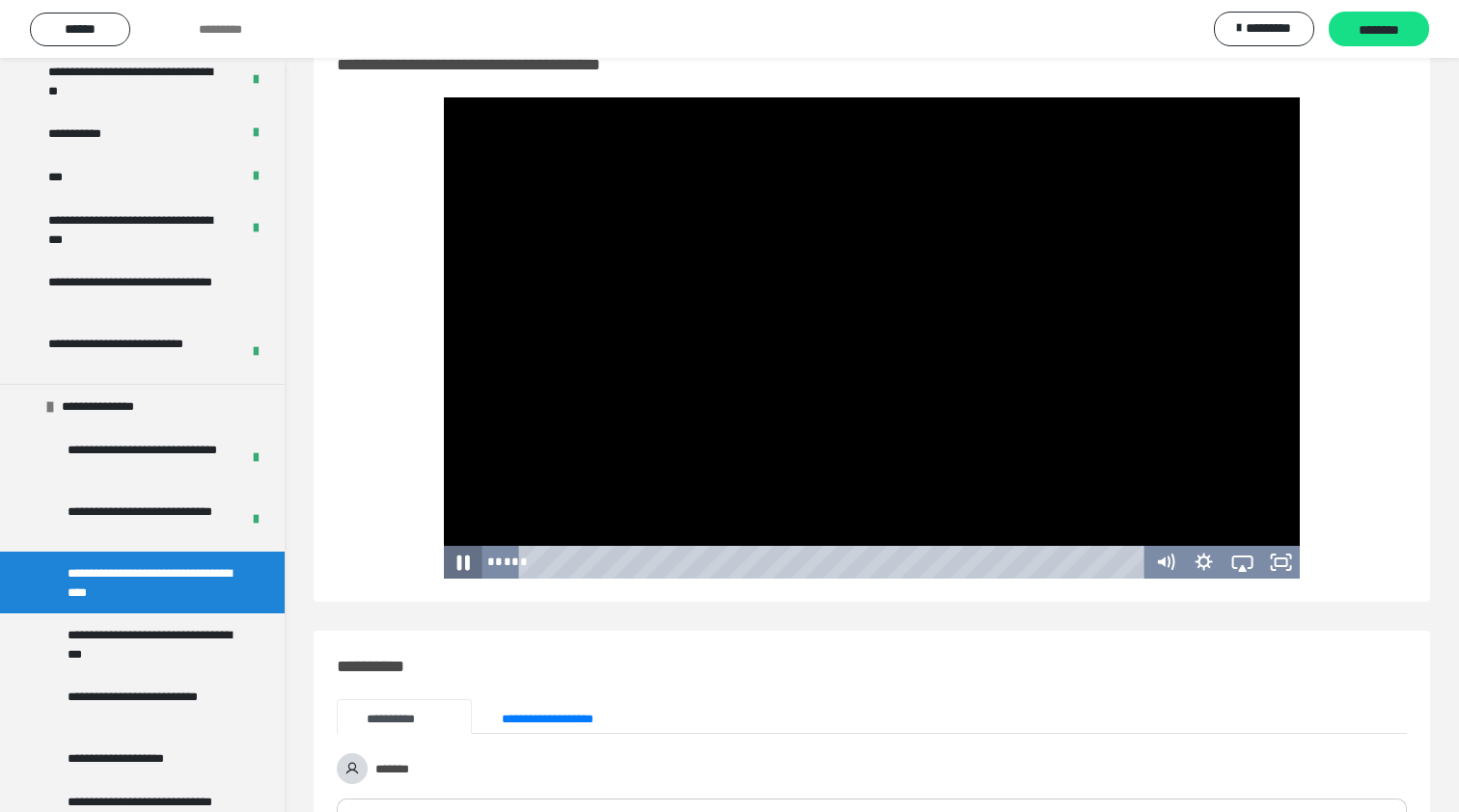 click 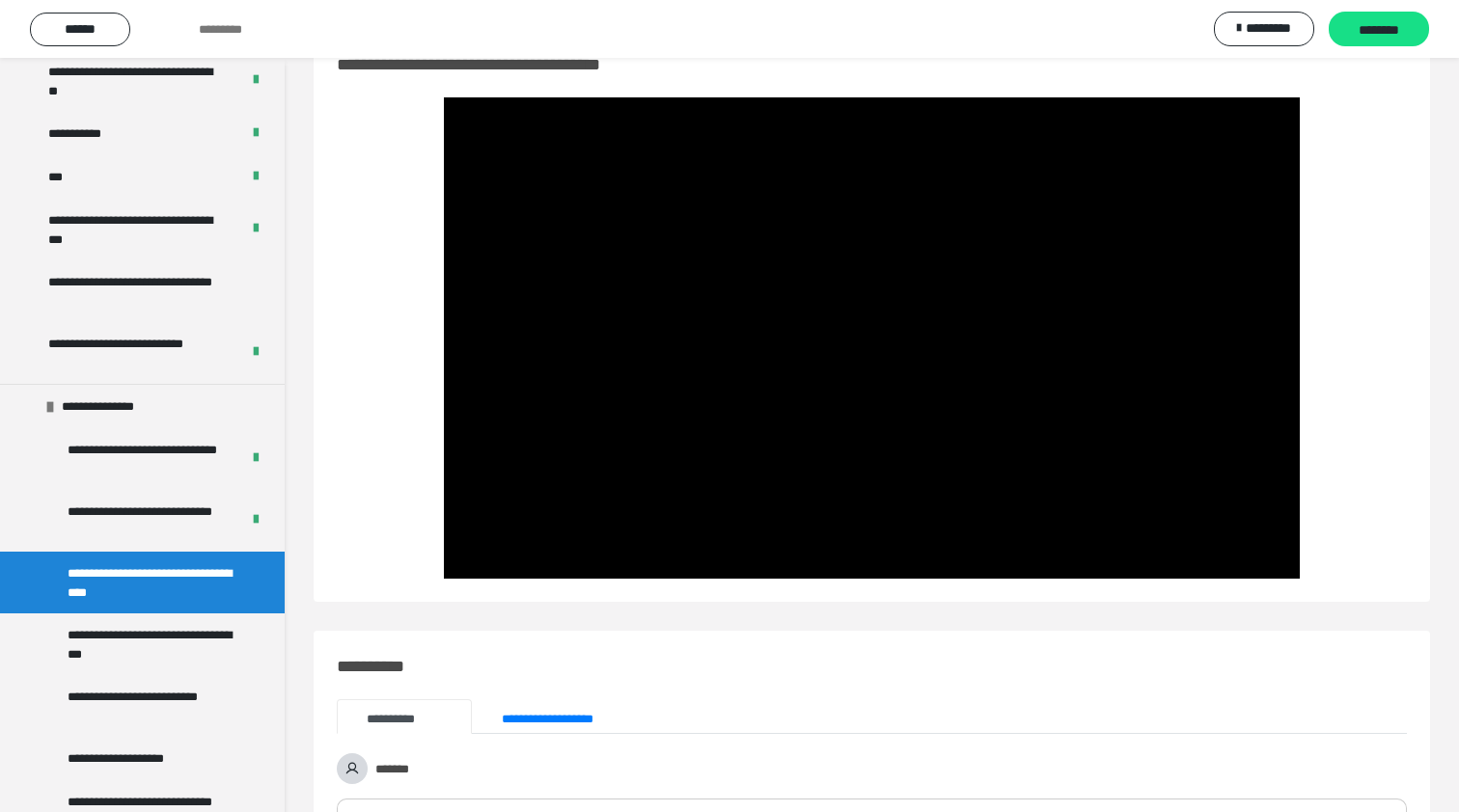 type 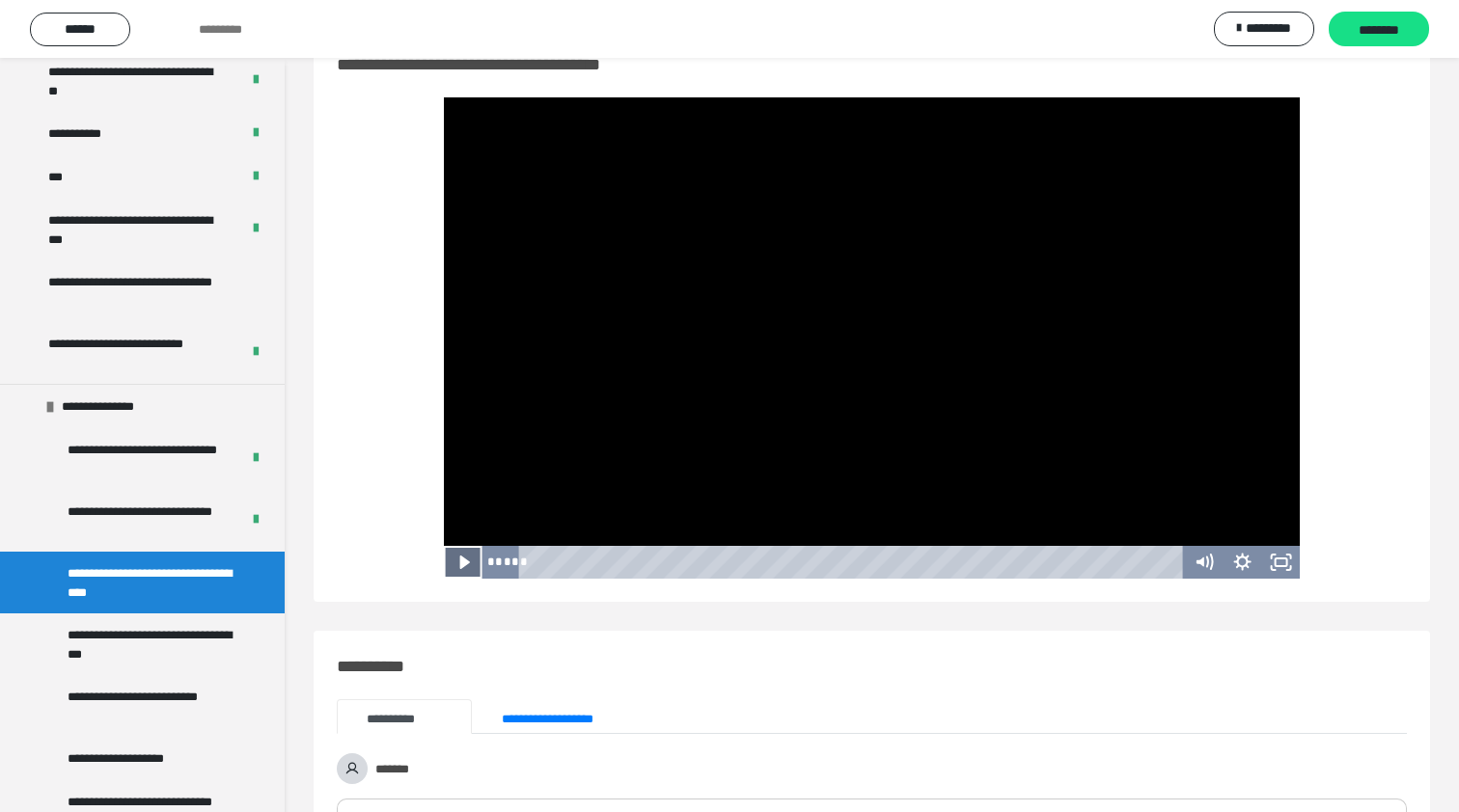 click 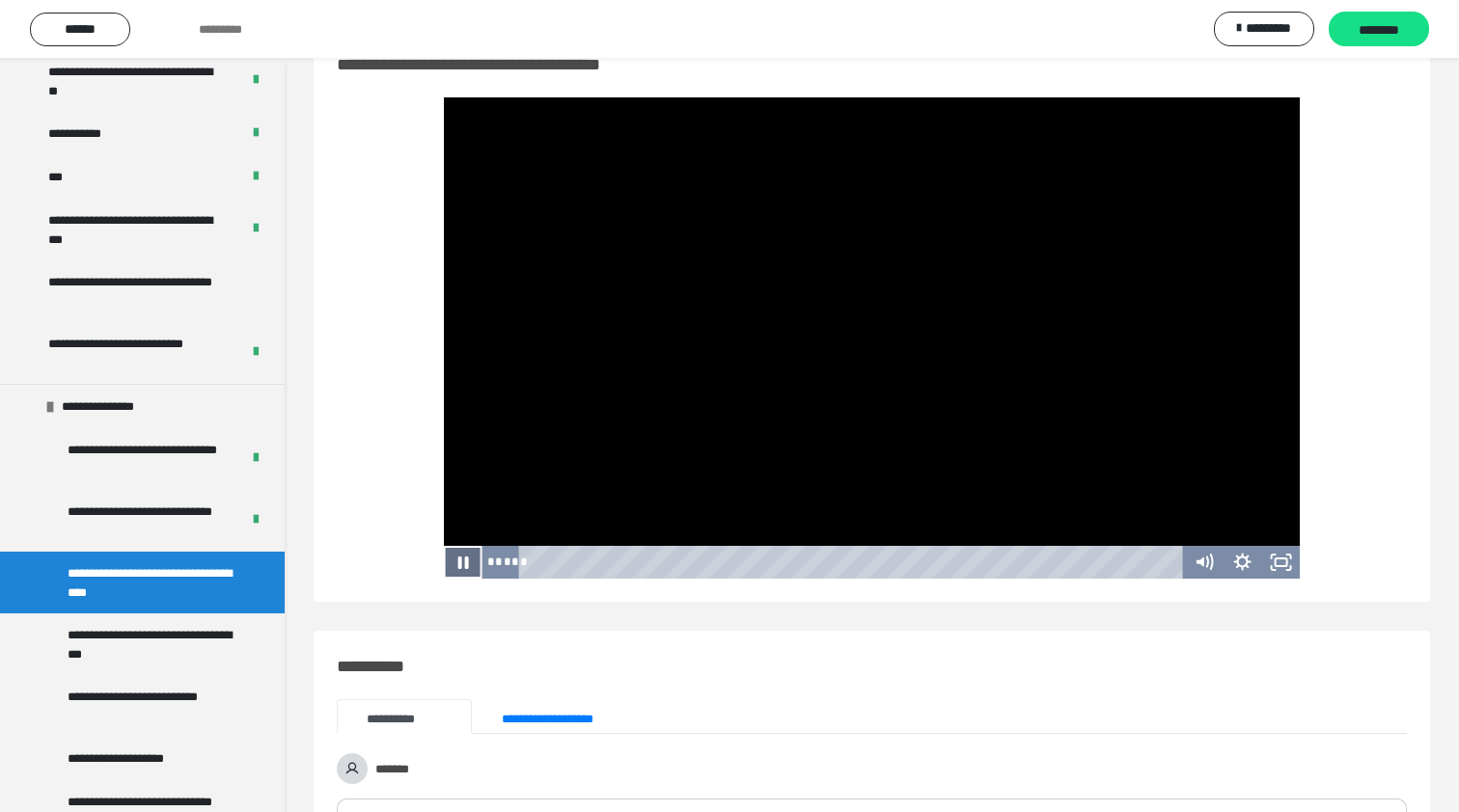click 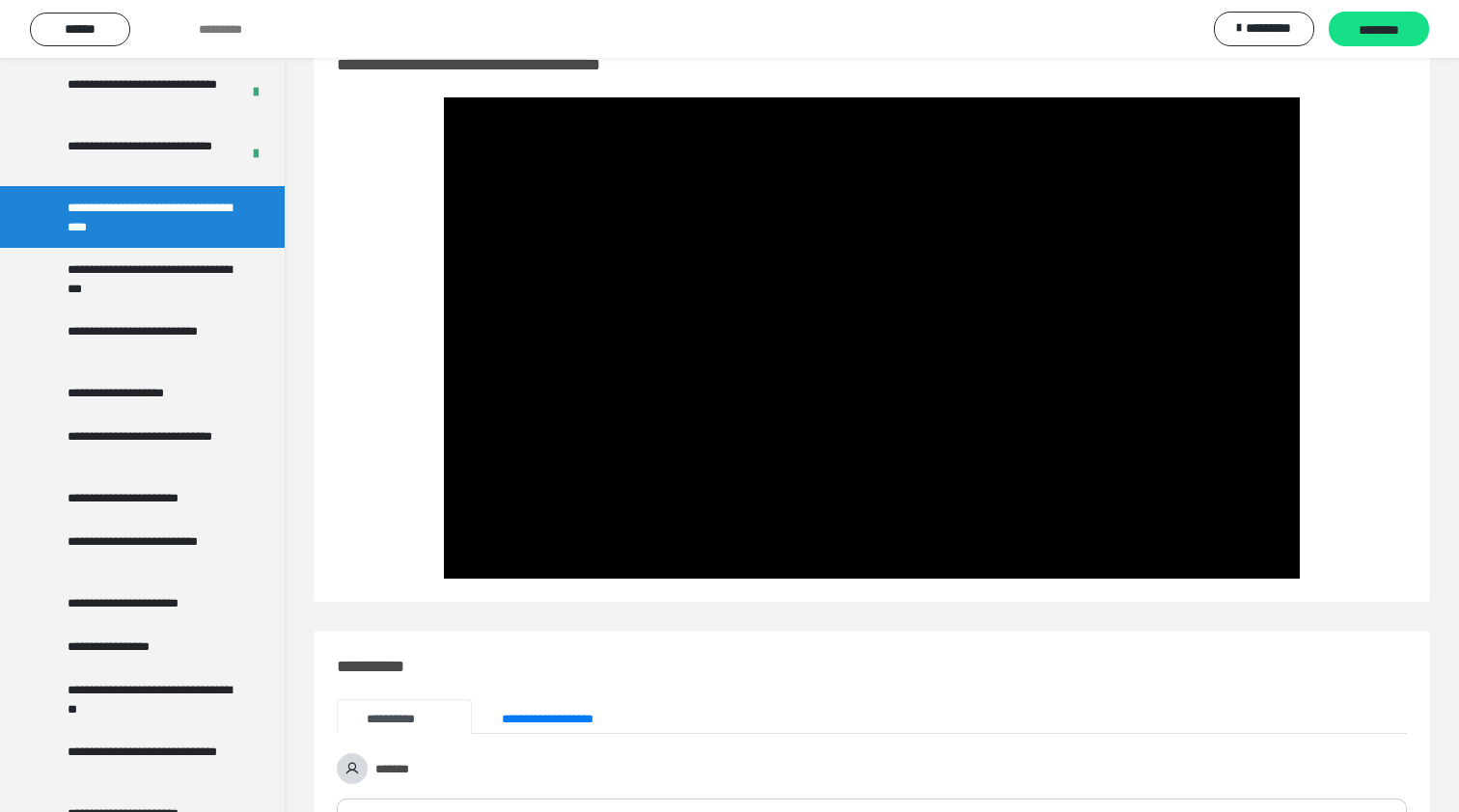scroll, scrollTop: 2972, scrollLeft: 0, axis: vertical 